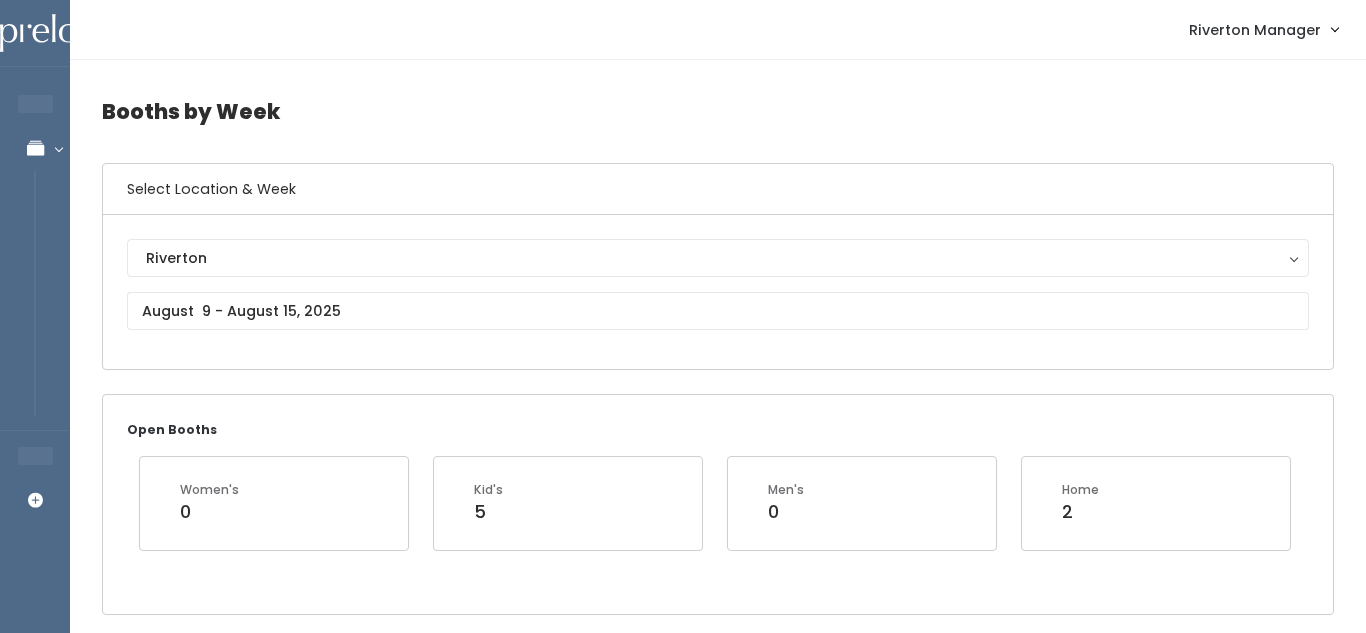scroll, scrollTop: 1144, scrollLeft: 0, axis: vertical 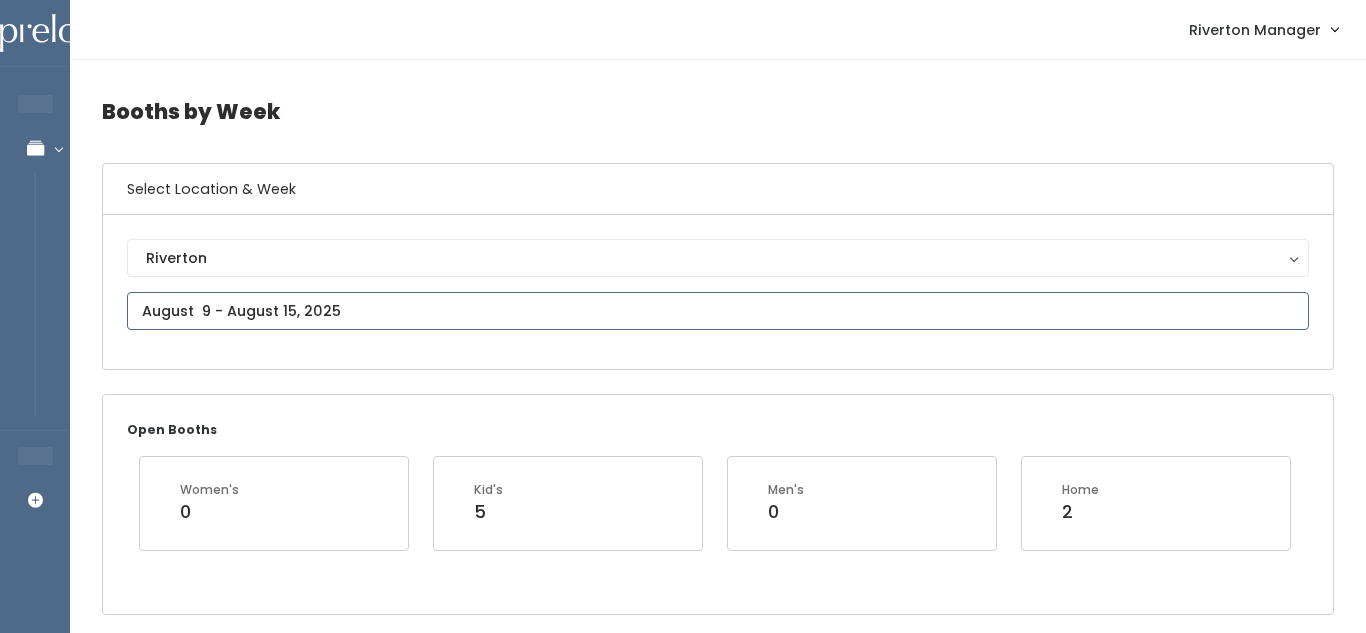 click at bounding box center (718, 311) 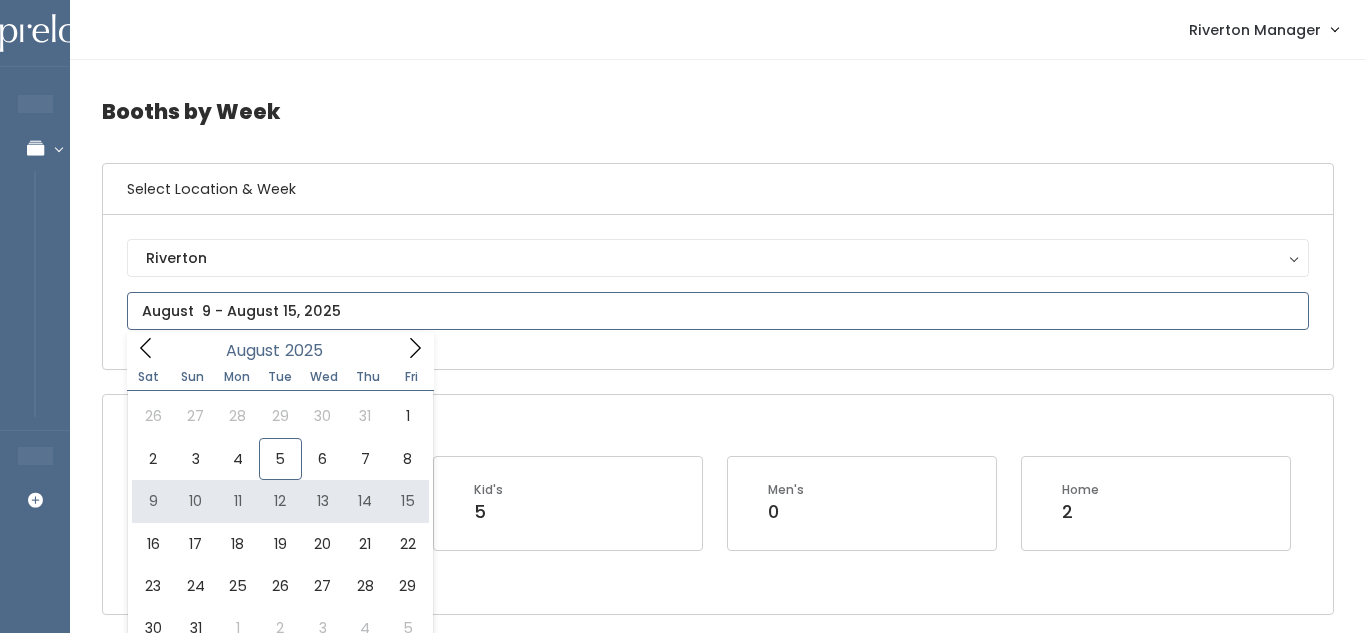 type on "August 9 to August 15" 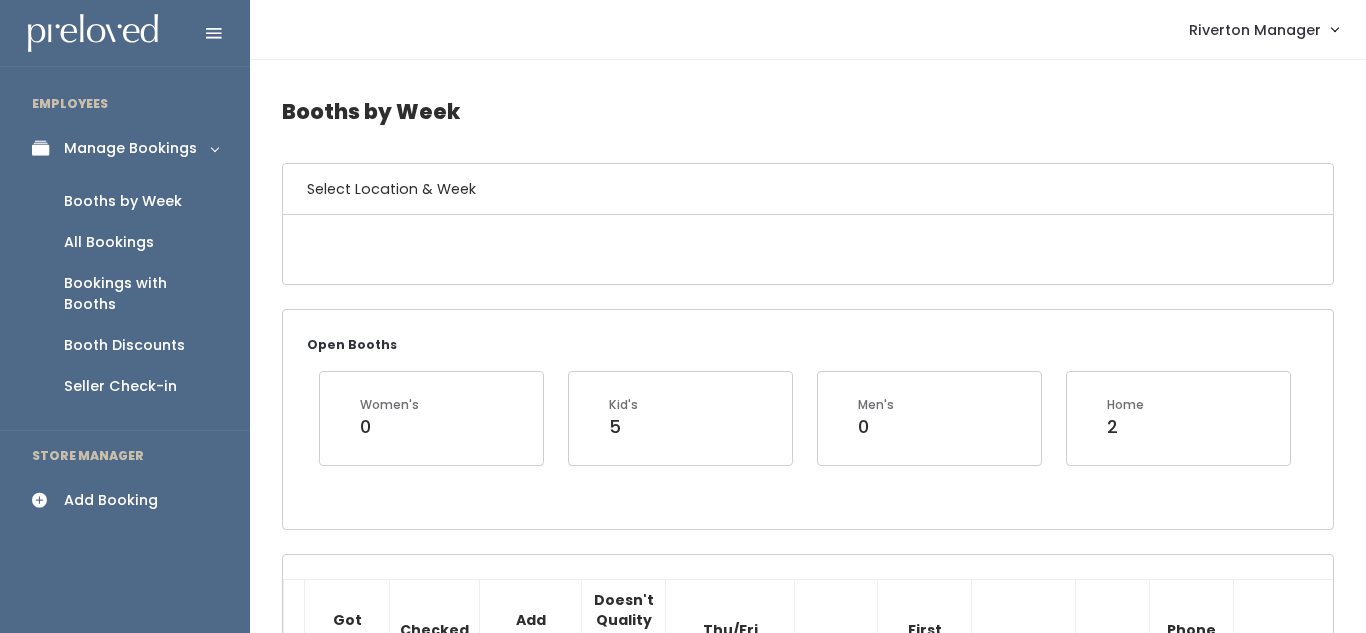 scroll, scrollTop: 0, scrollLeft: 0, axis: both 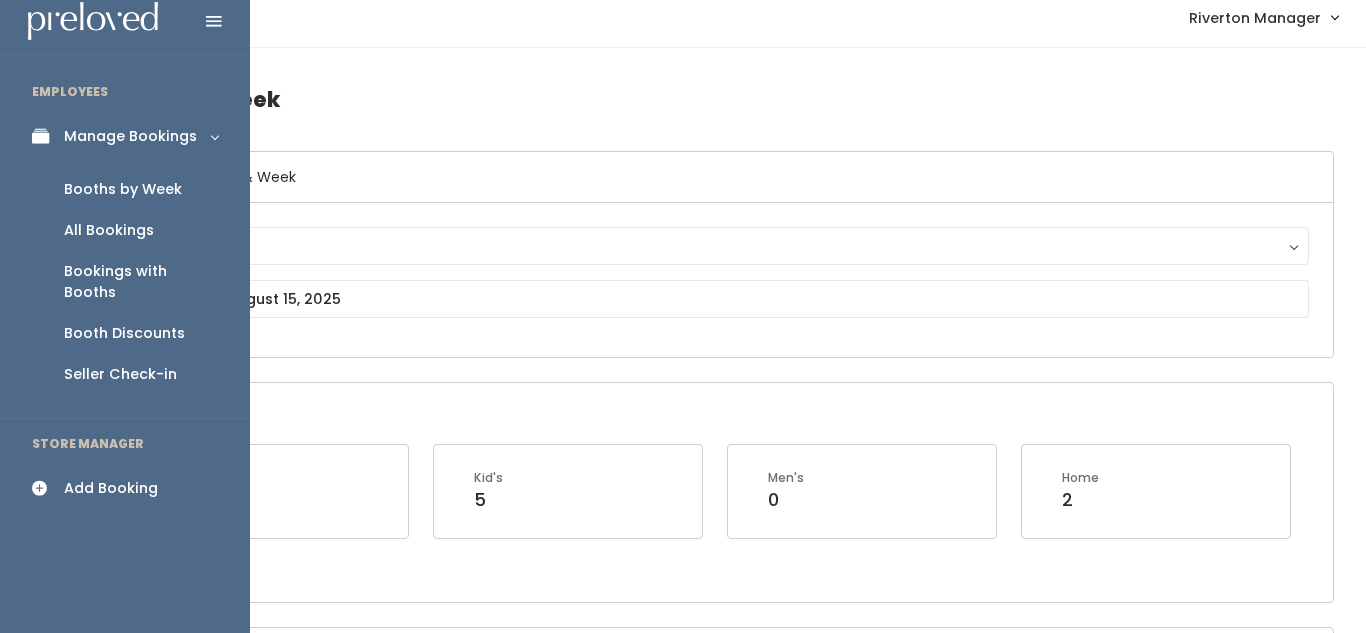 click on "Add Booking" at bounding box center [125, 488] 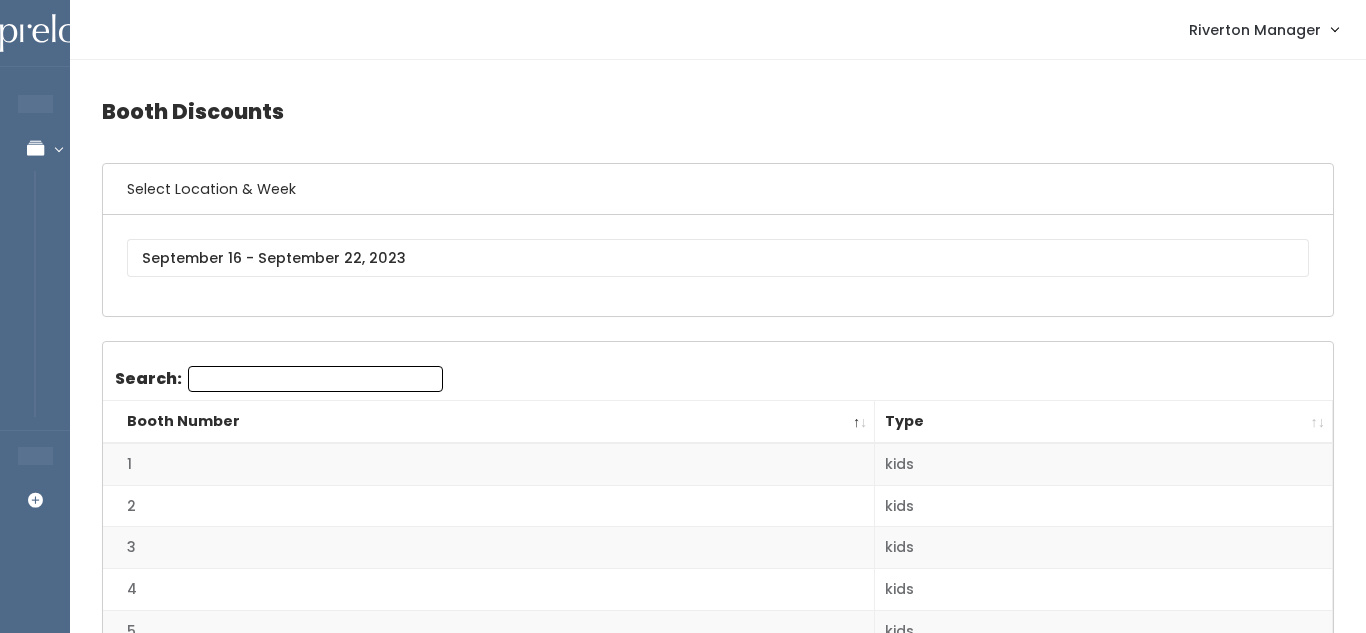 scroll, scrollTop: 0, scrollLeft: 0, axis: both 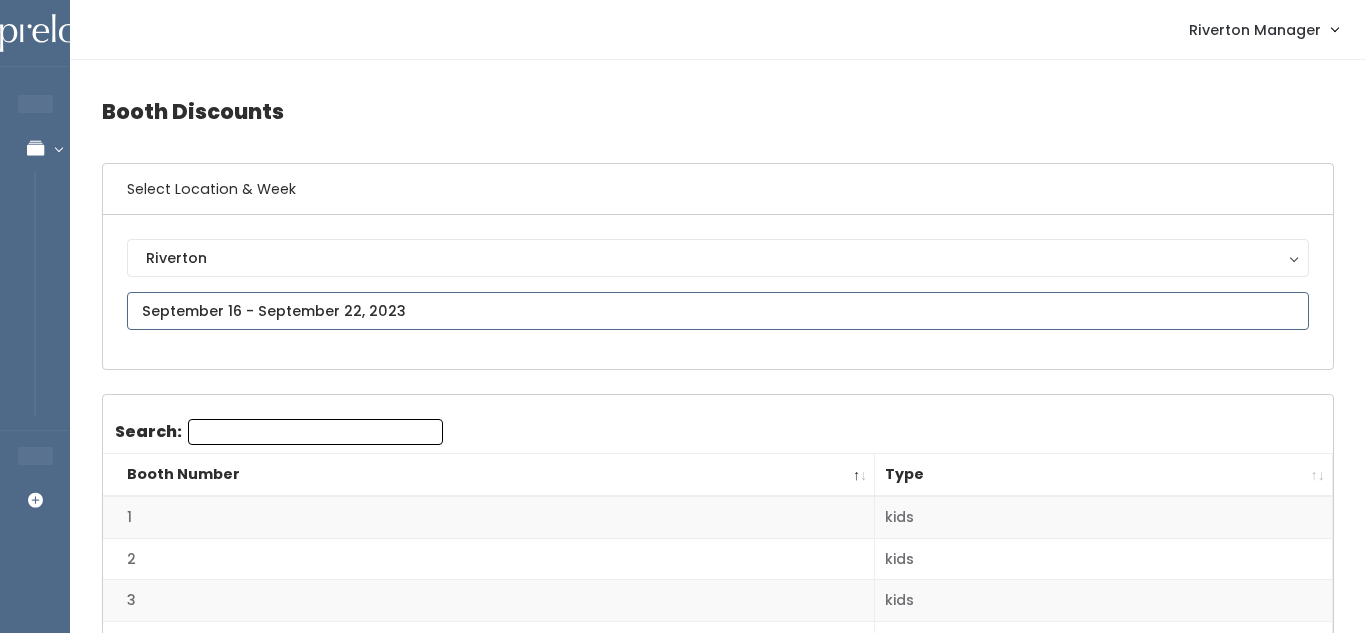 click at bounding box center [718, 311] 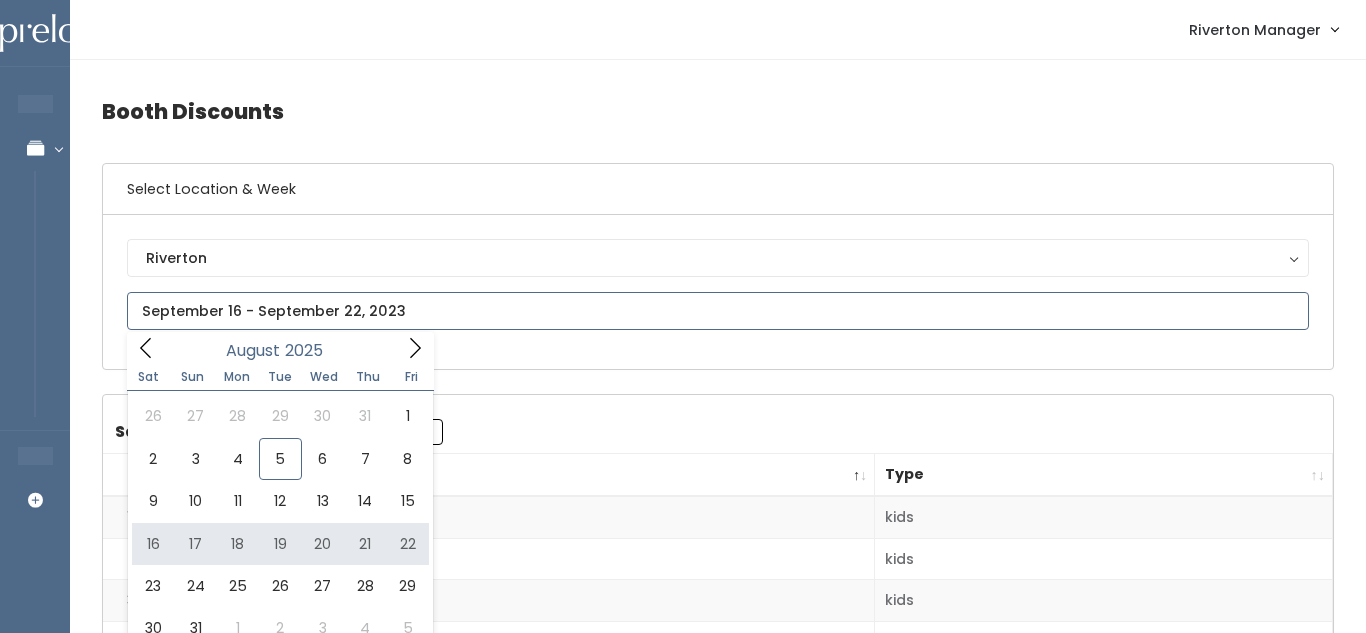type on "[DATE] to [DATE]" 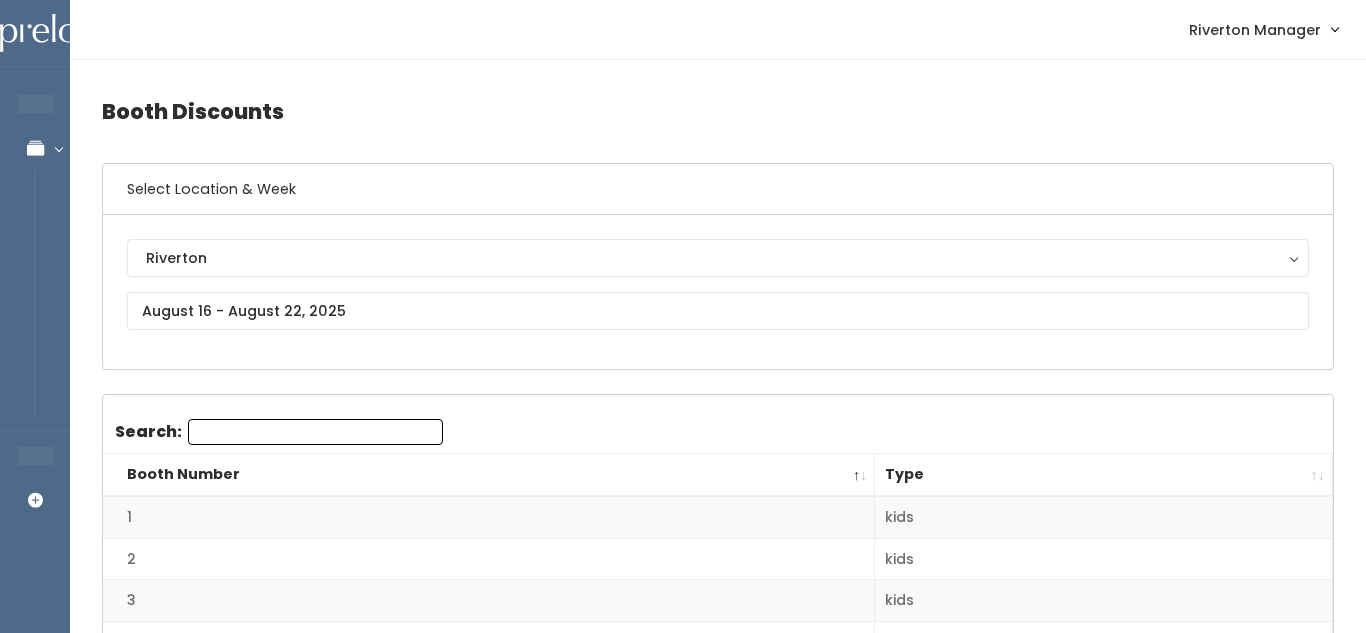 scroll, scrollTop: 0, scrollLeft: 0, axis: both 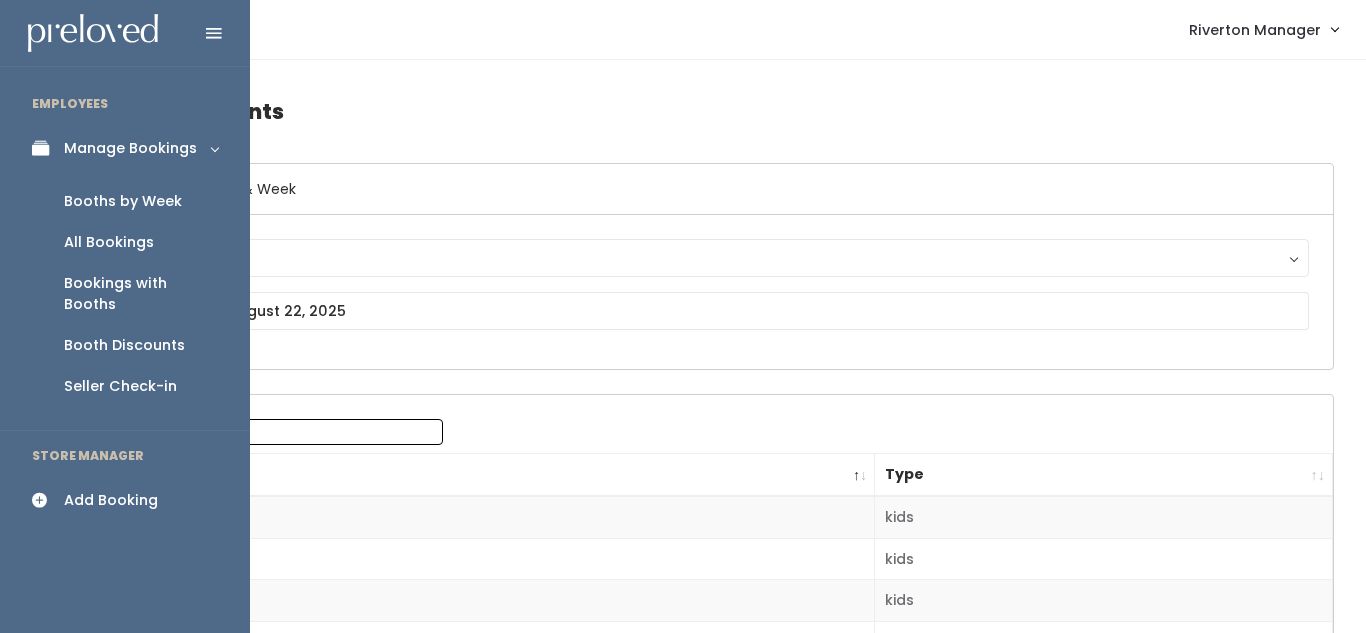 click on "Booths by Week" at bounding box center [123, 201] 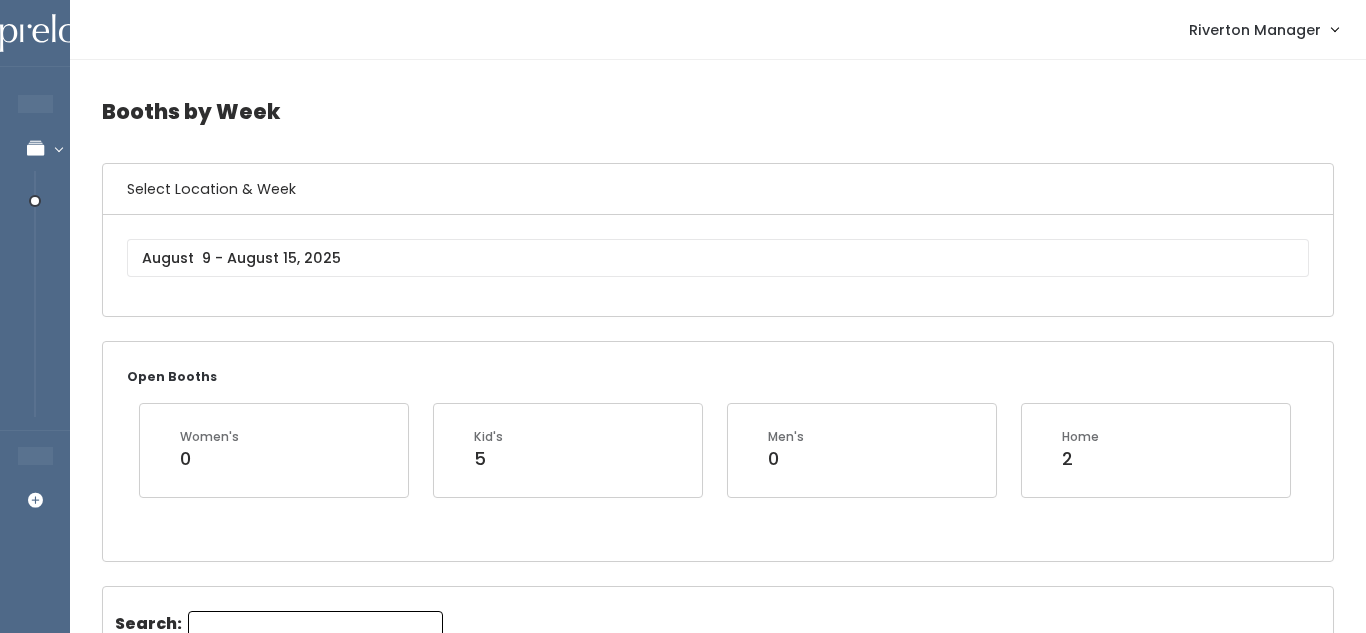 scroll, scrollTop: 0, scrollLeft: 0, axis: both 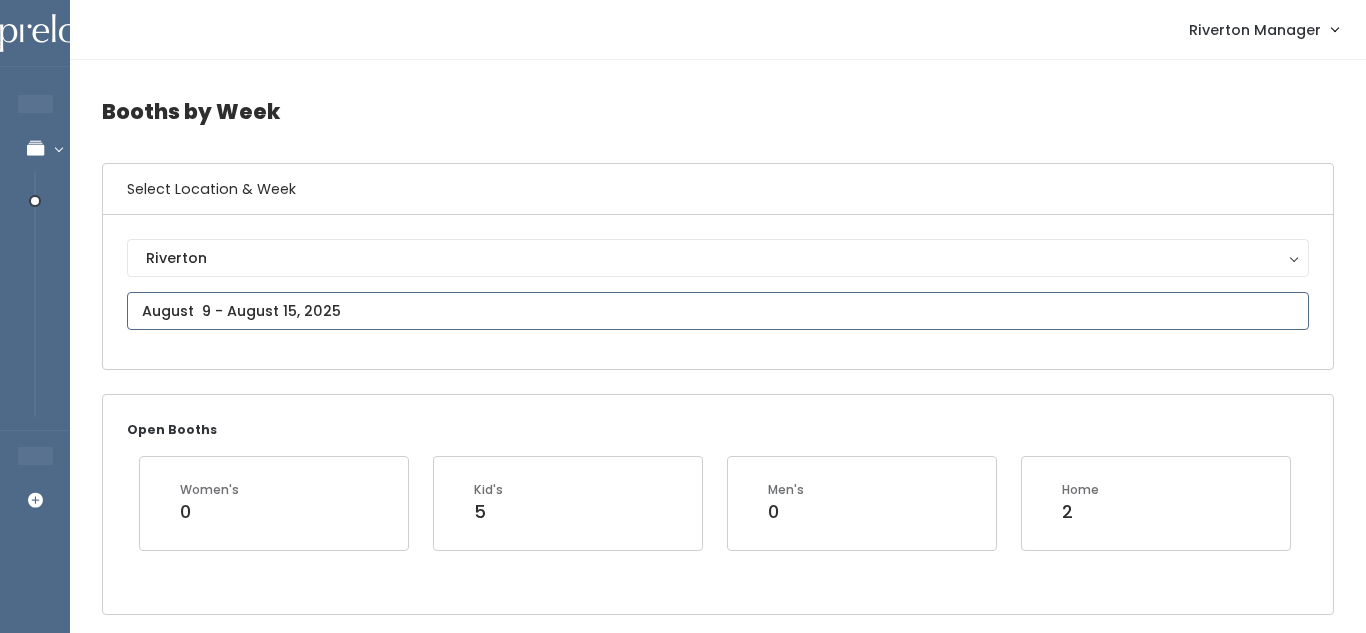click at bounding box center [718, 311] 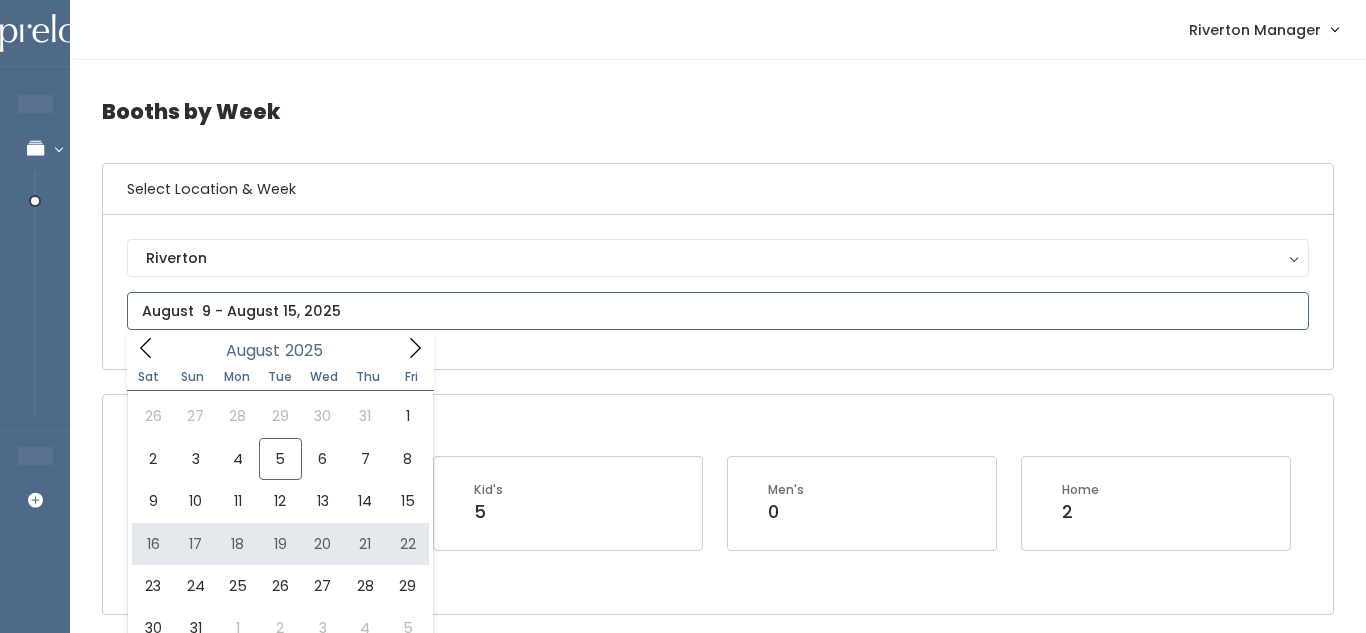type on "August 16 to August 22" 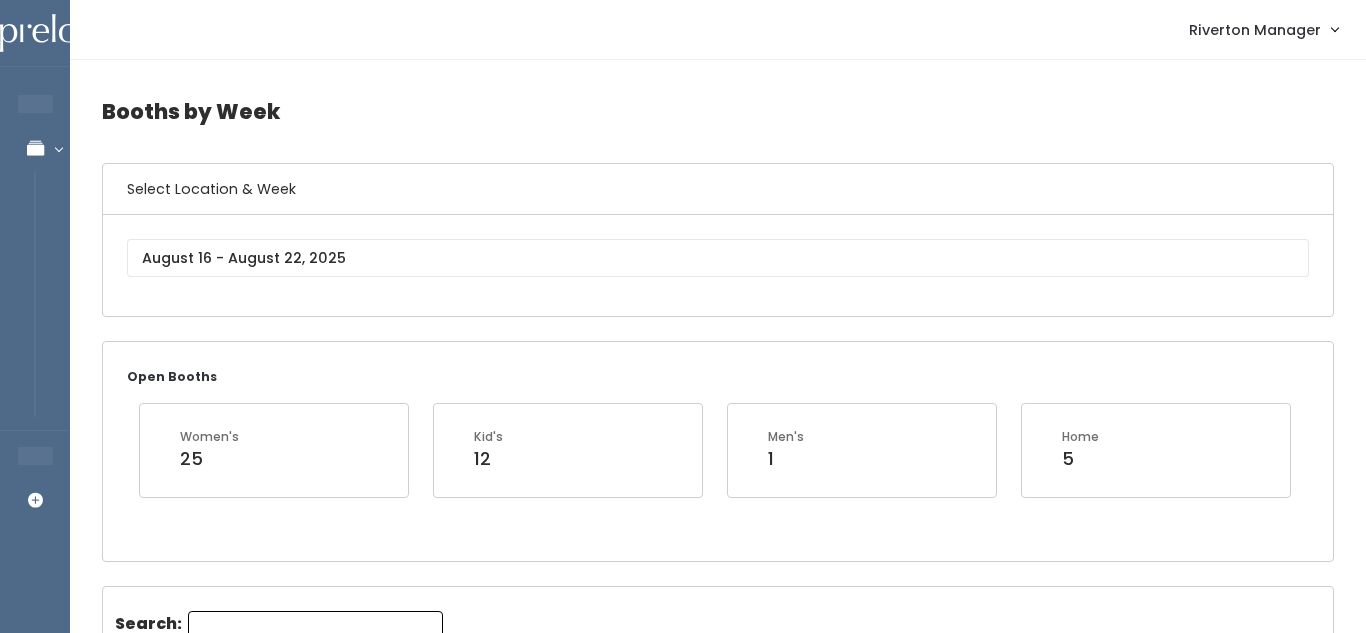 scroll, scrollTop: 0, scrollLeft: 0, axis: both 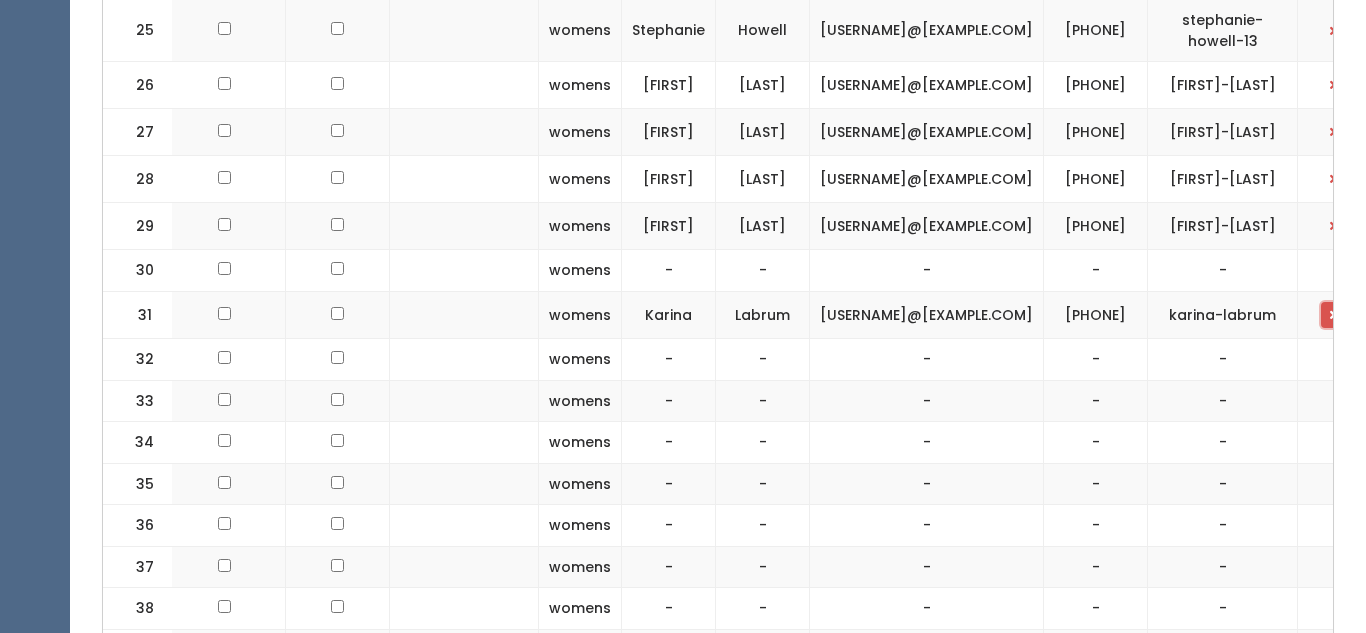 click at bounding box center [1334, 315] 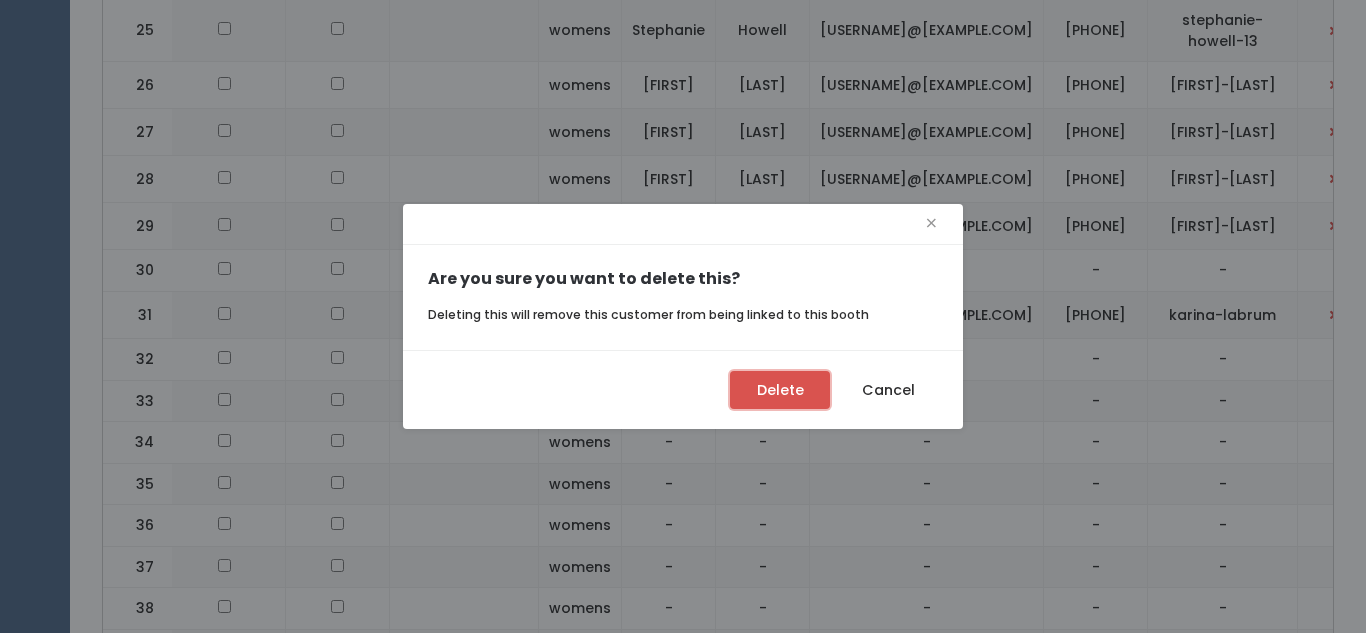 click on "Delete" at bounding box center (780, 390) 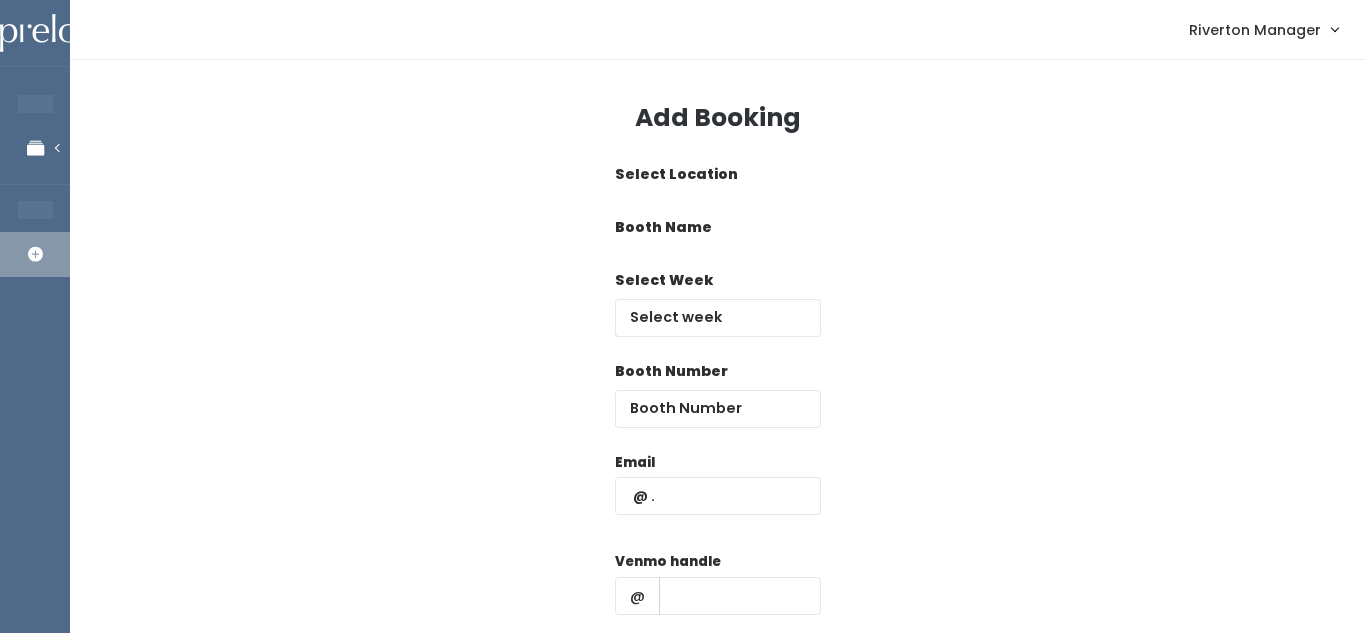 scroll, scrollTop: 0, scrollLeft: 0, axis: both 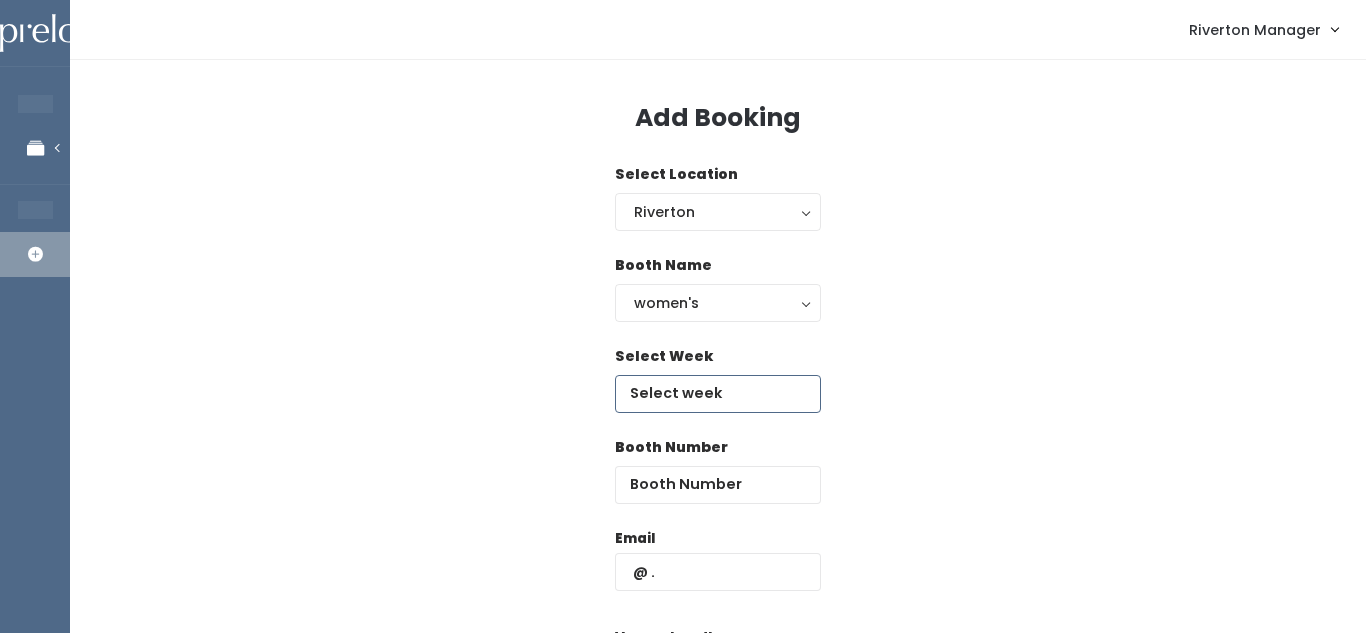click at bounding box center [718, 394] 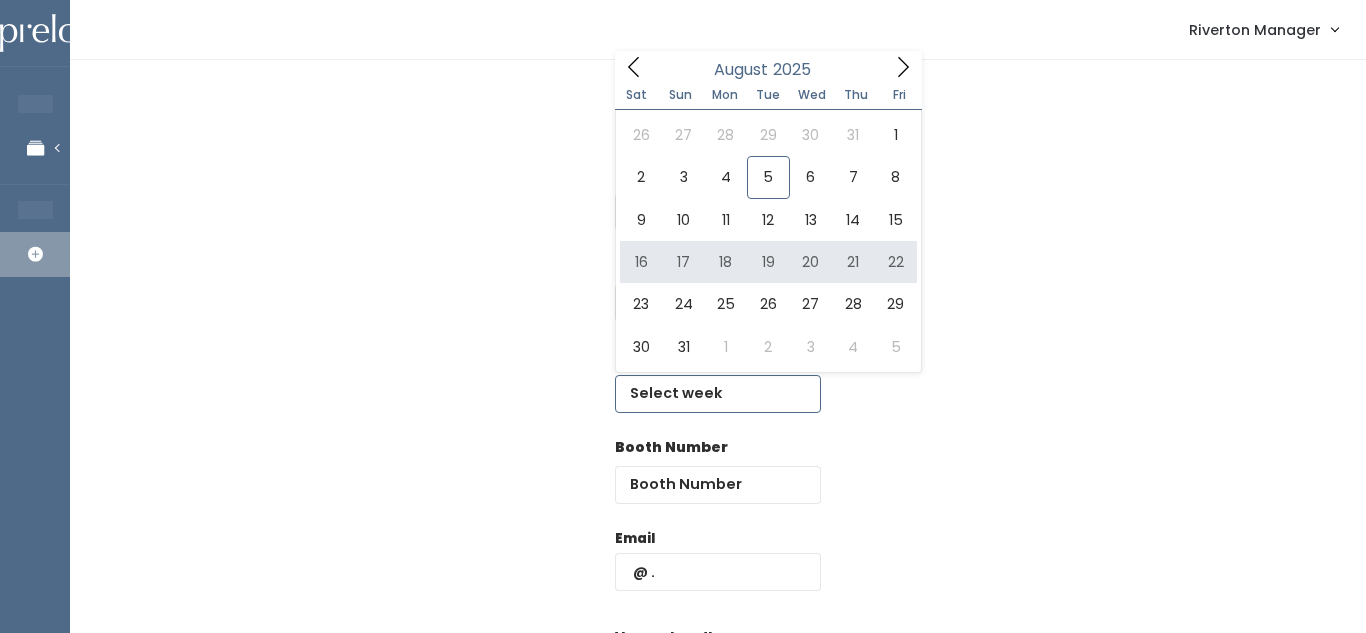 type on "[MONTH] [NUMBER] to [MONTH] [NUMBER]" 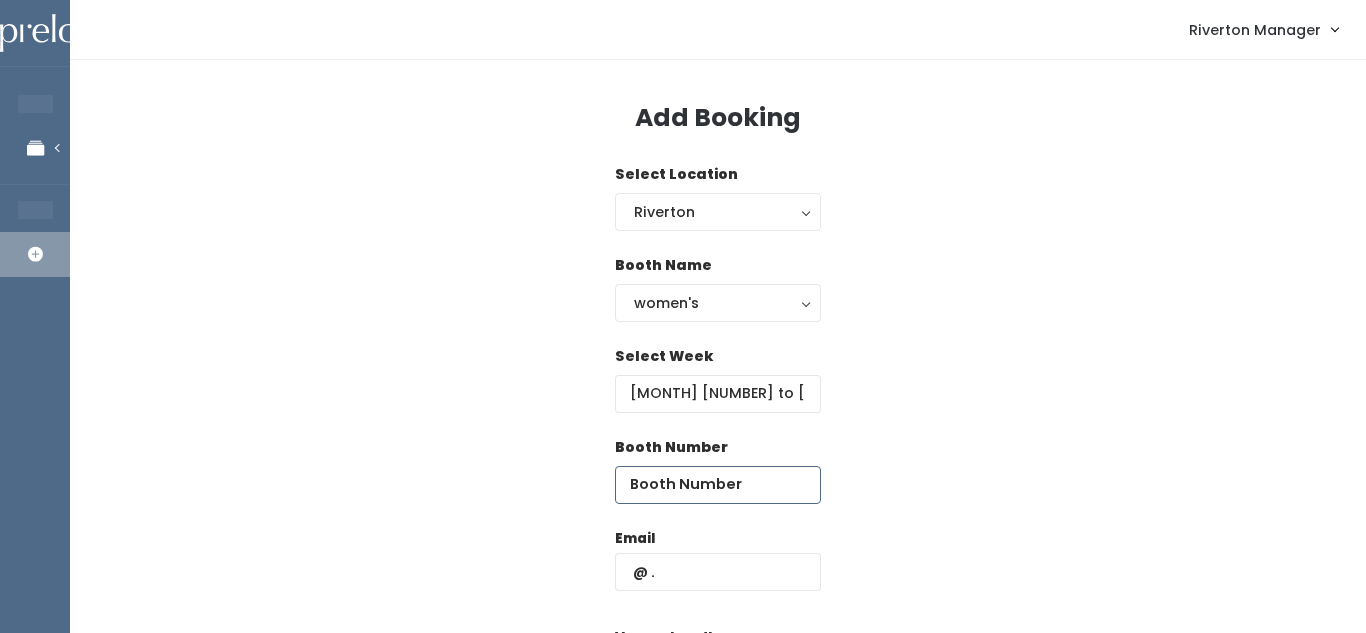 click at bounding box center (718, 485) 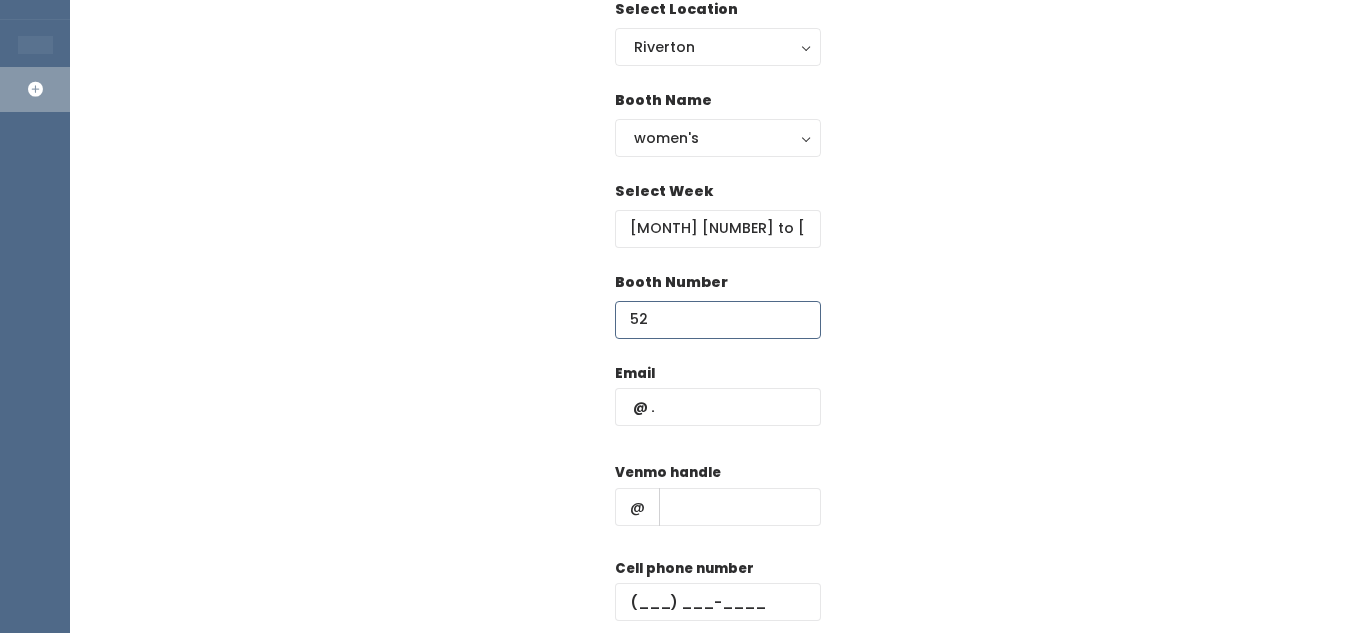 scroll, scrollTop: 167, scrollLeft: 0, axis: vertical 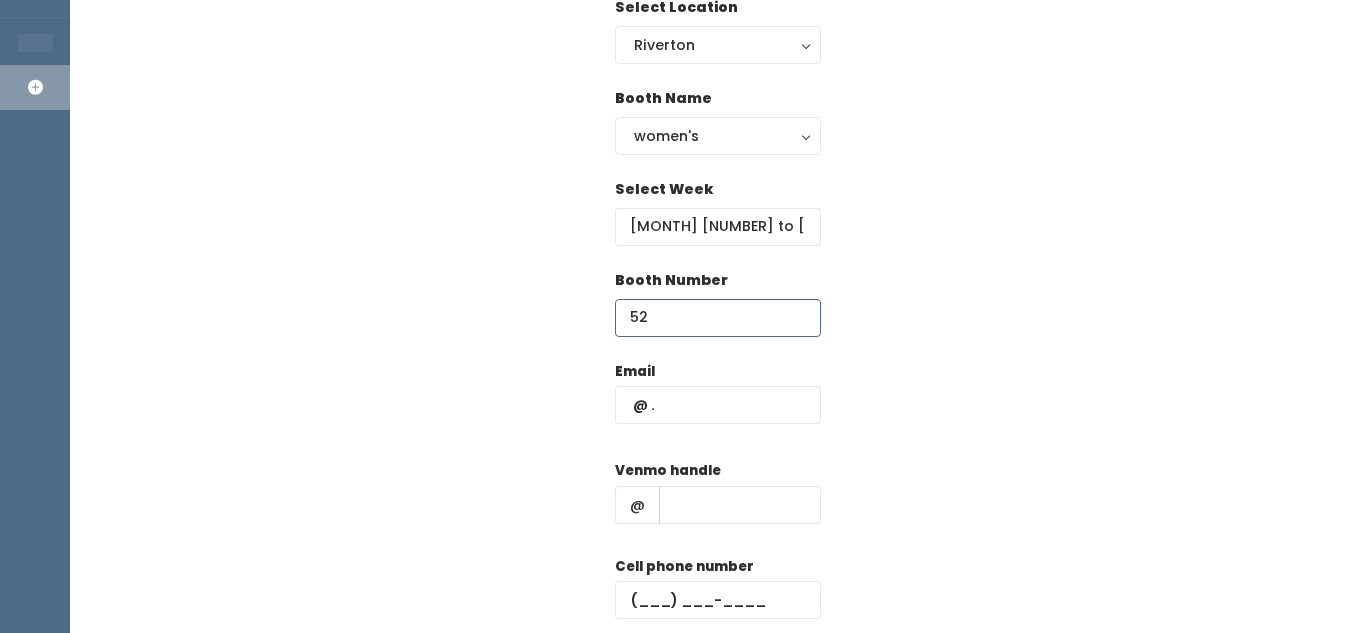 type on "52" 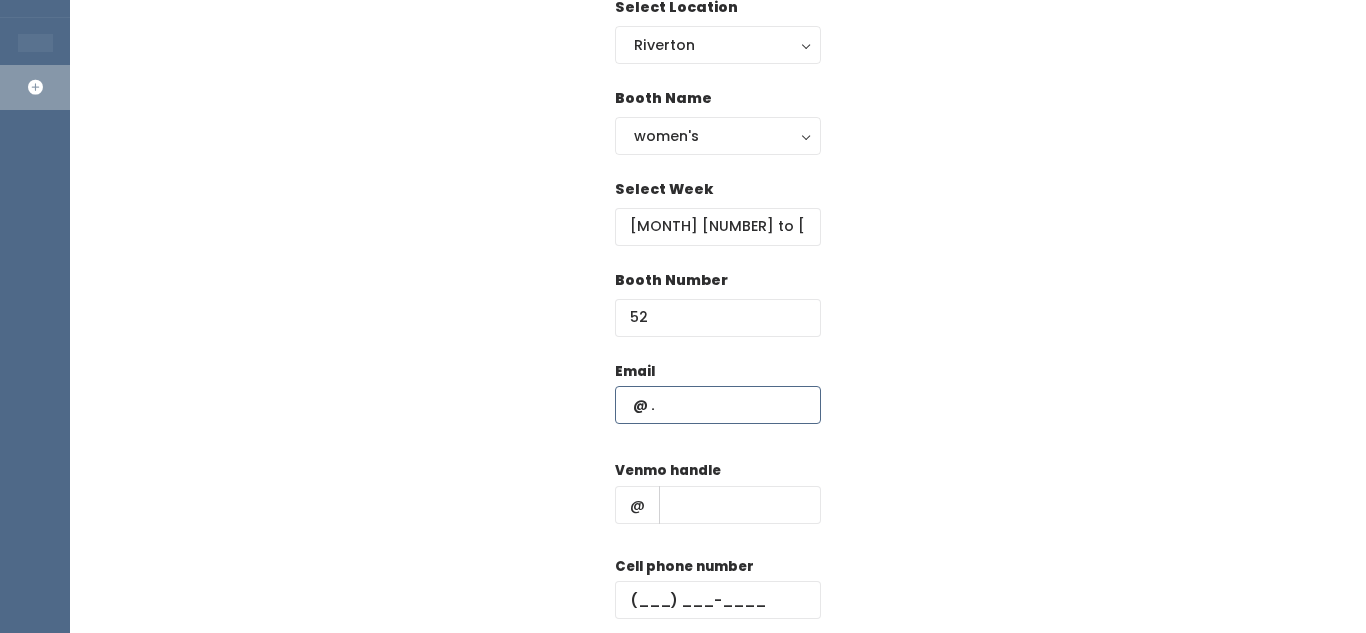 click at bounding box center (718, 405) 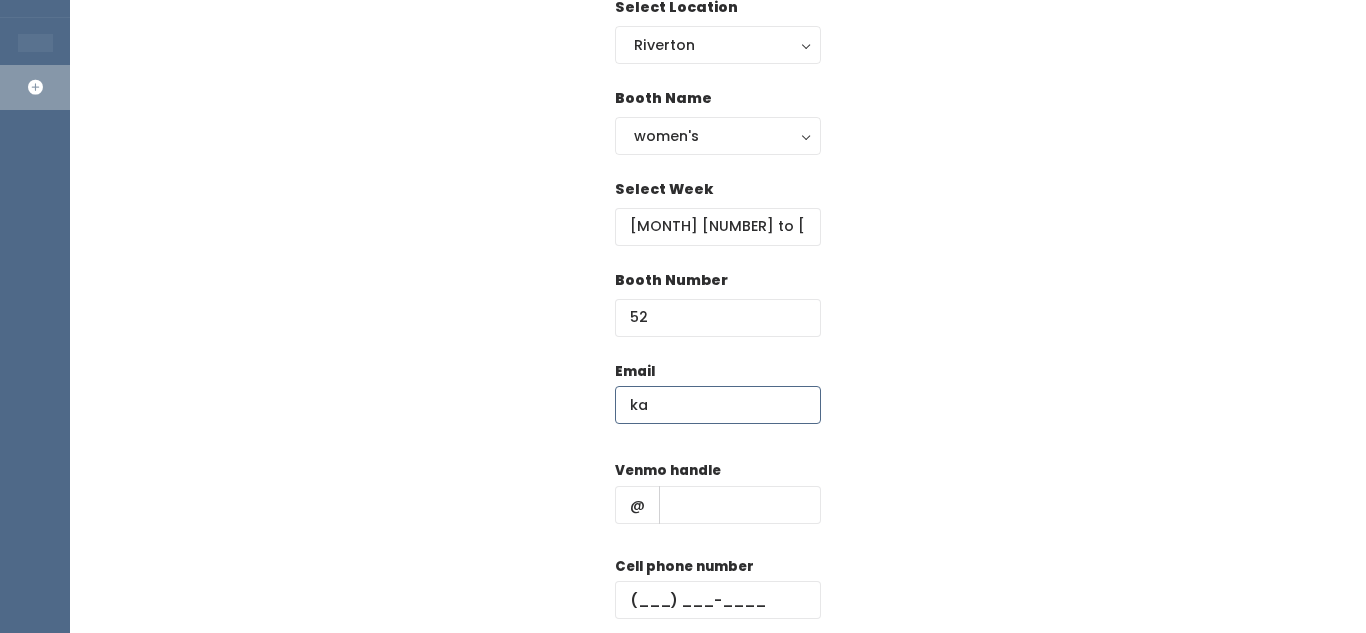 type on "k" 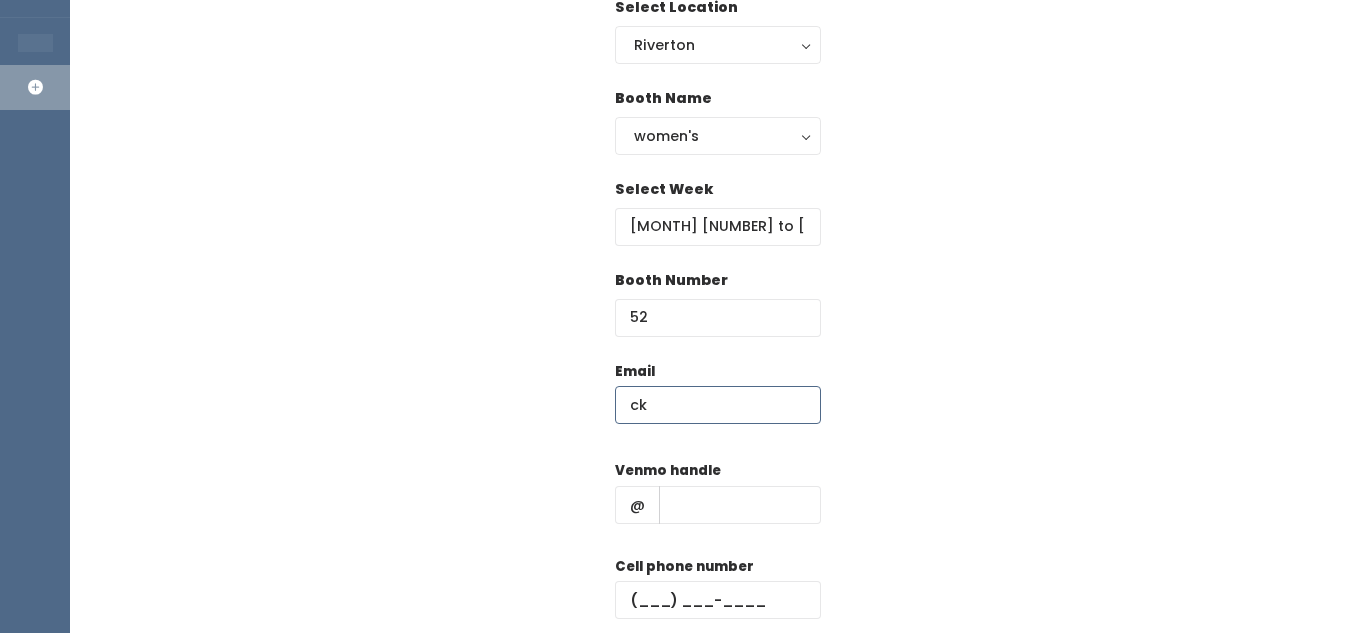 type on "ckklkb@gmail.com" 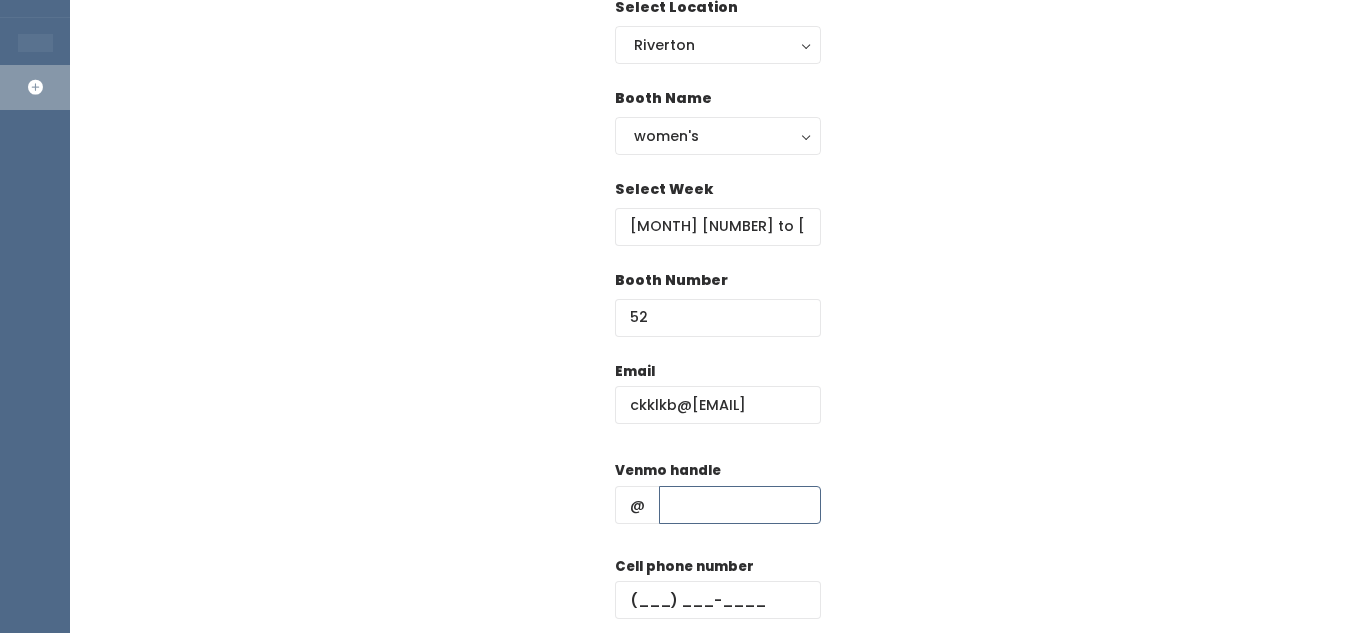 click at bounding box center (740, 505) 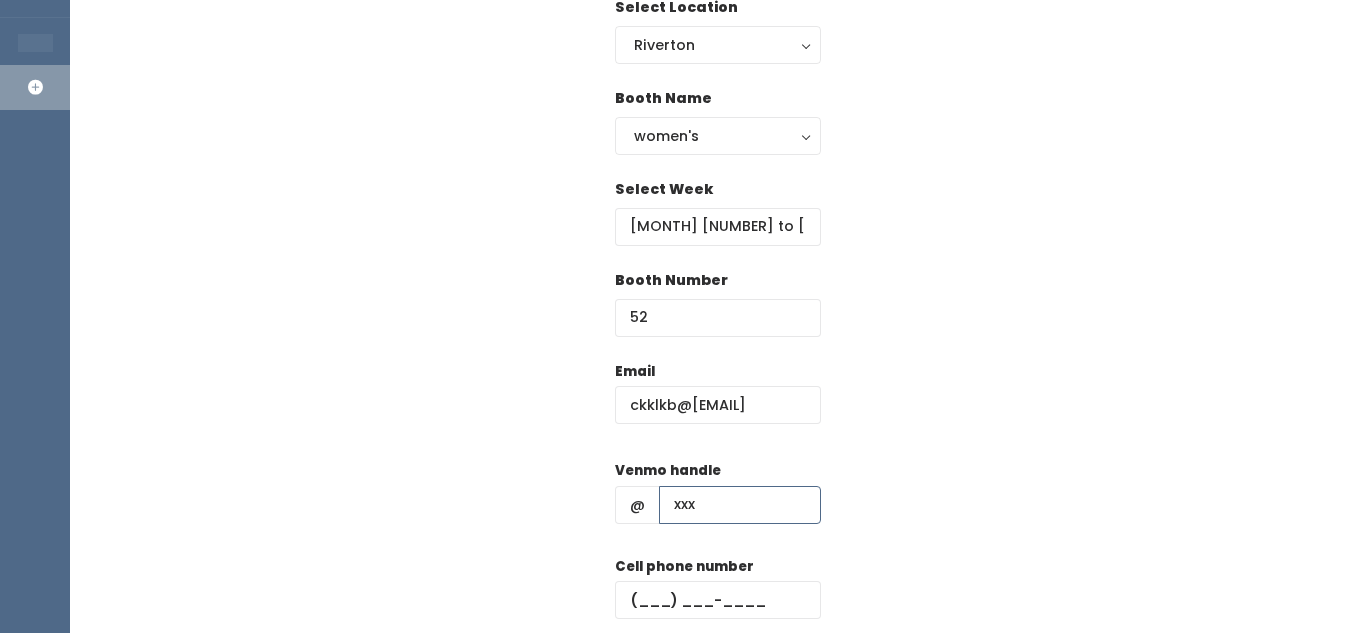 type on "xxx" 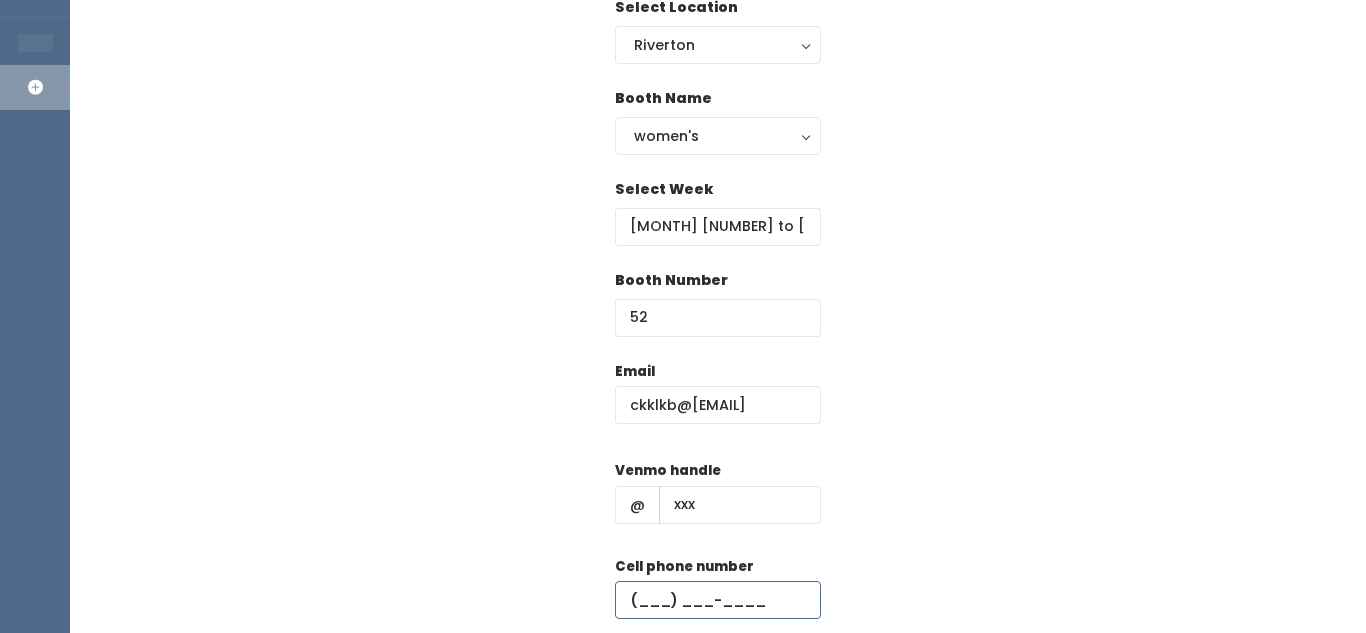 click at bounding box center (718, 600) 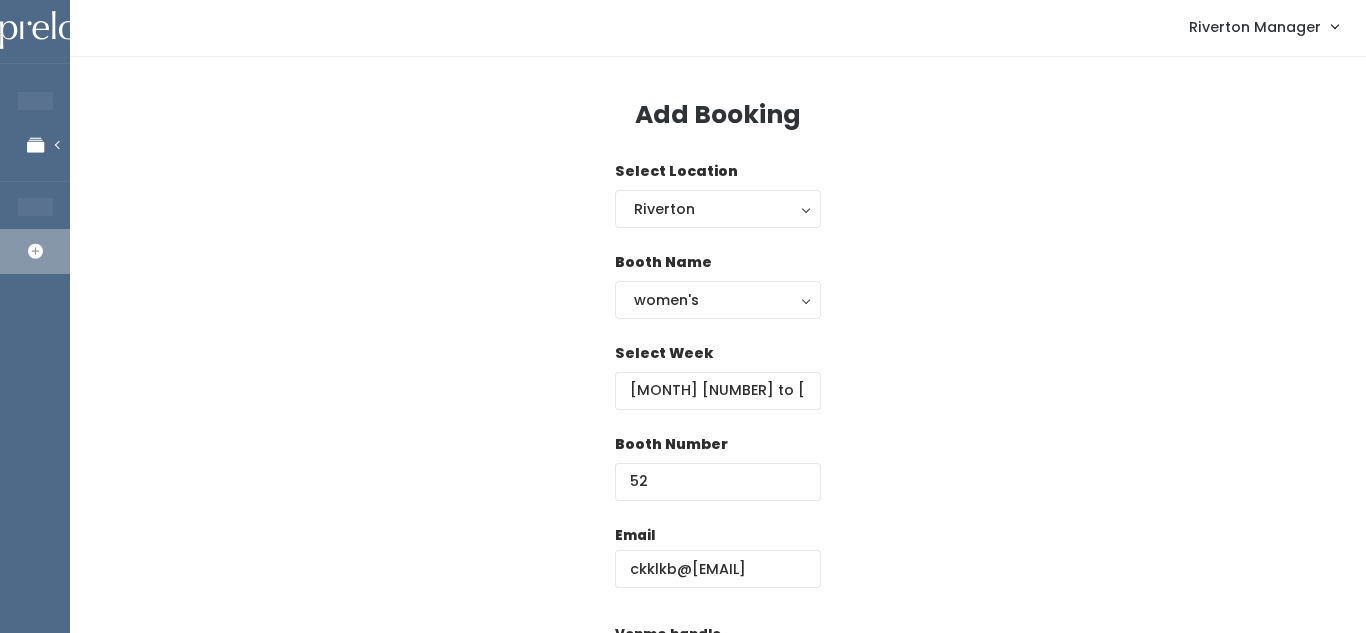 scroll, scrollTop: 324, scrollLeft: 0, axis: vertical 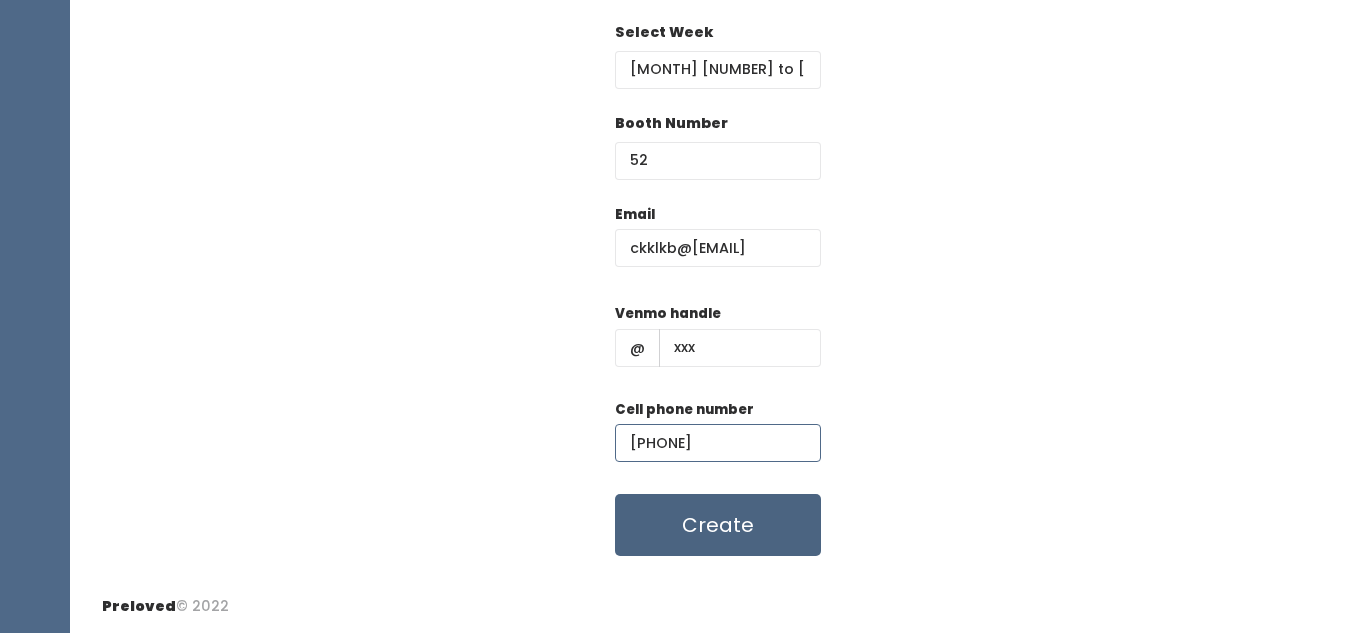 type on "(777) 777-7666" 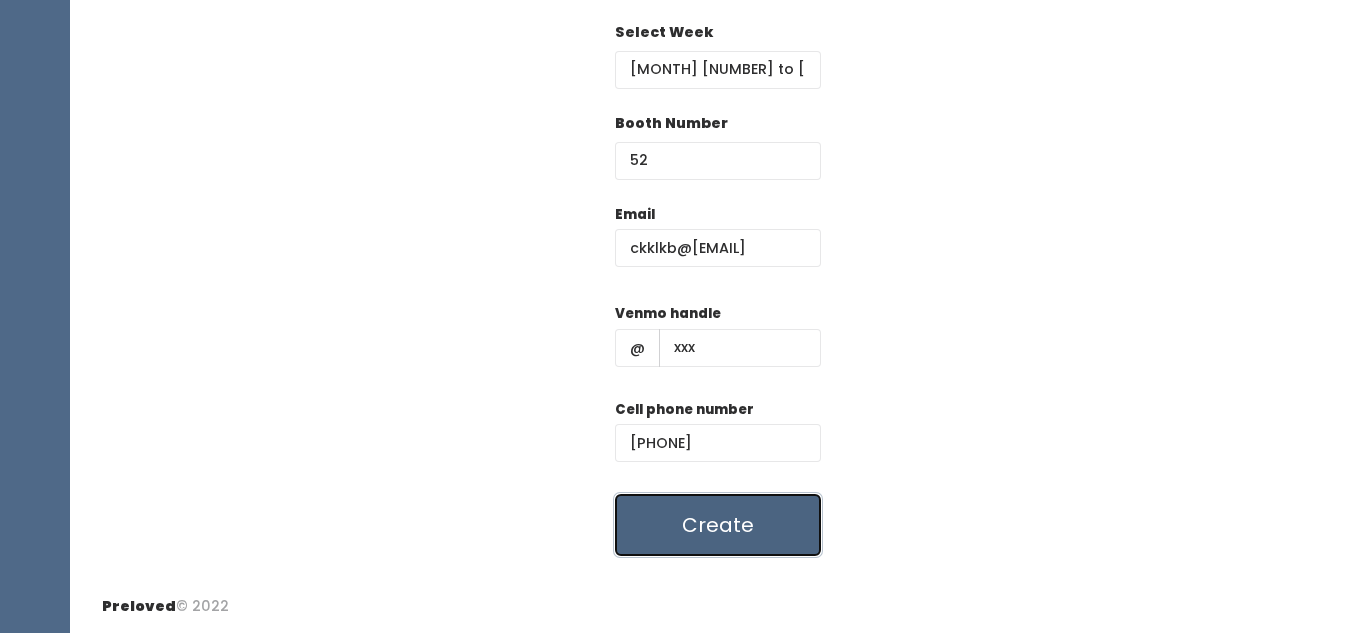 click on "Create" at bounding box center [718, 525] 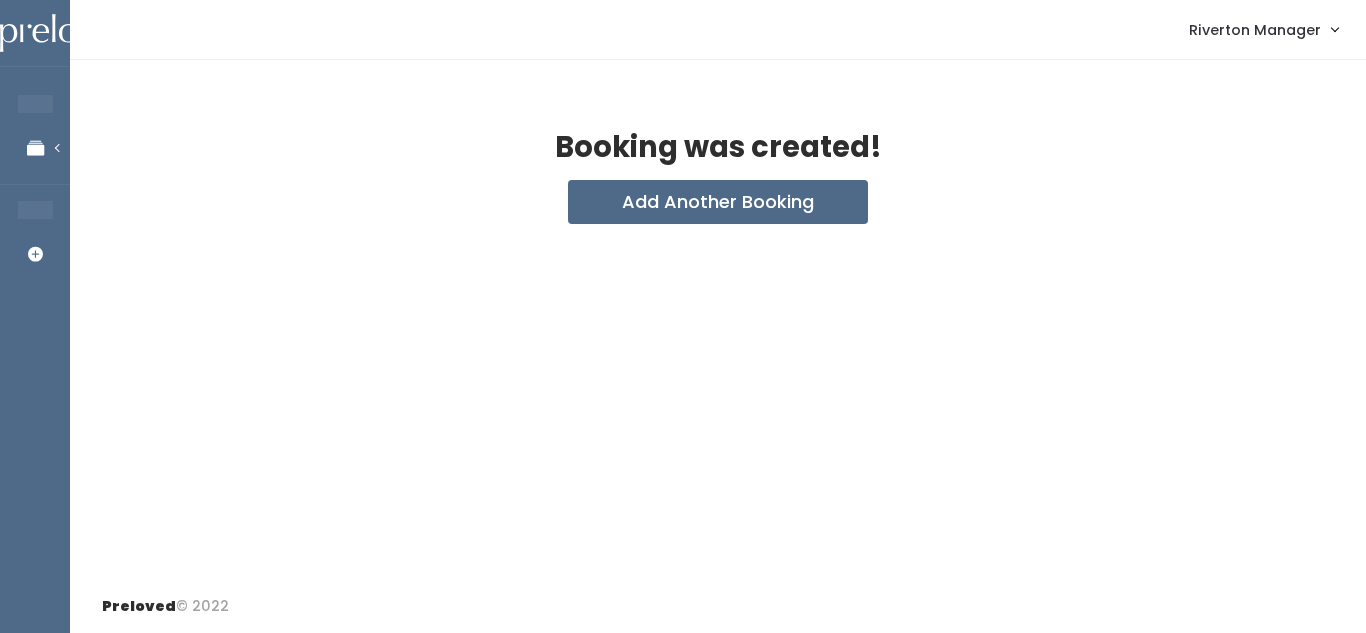 scroll, scrollTop: 0, scrollLeft: 0, axis: both 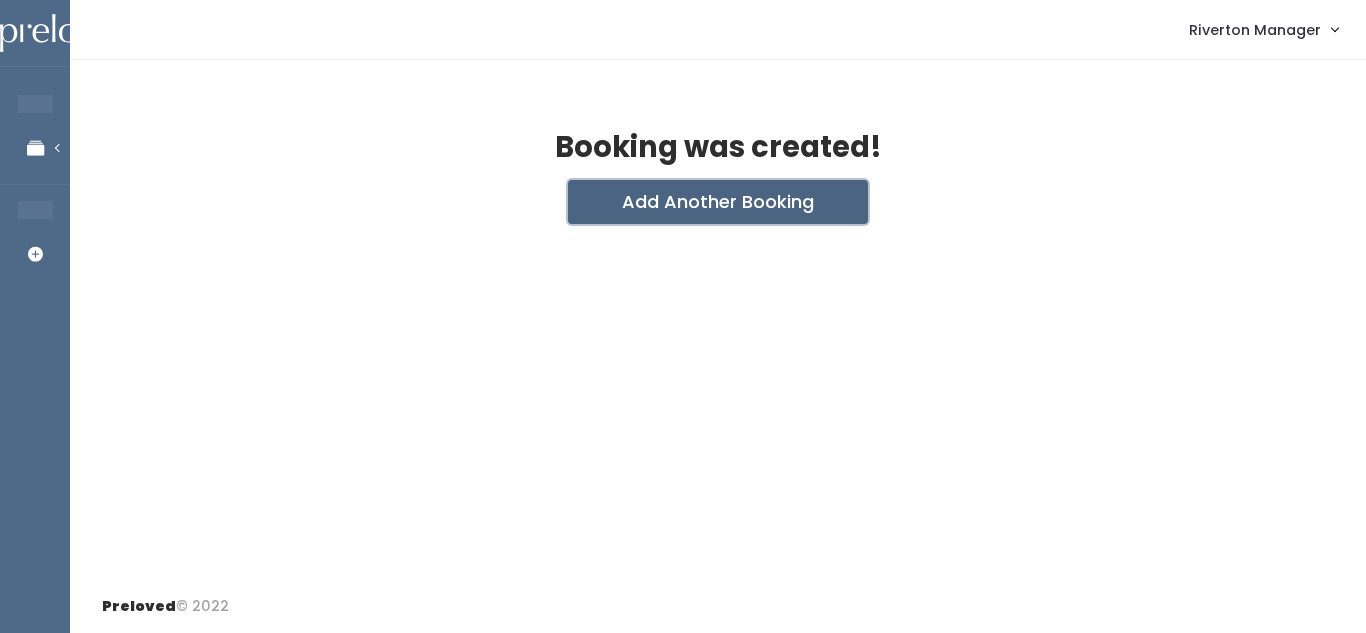 click on "Add Another Booking" at bounding box center (718, 202) 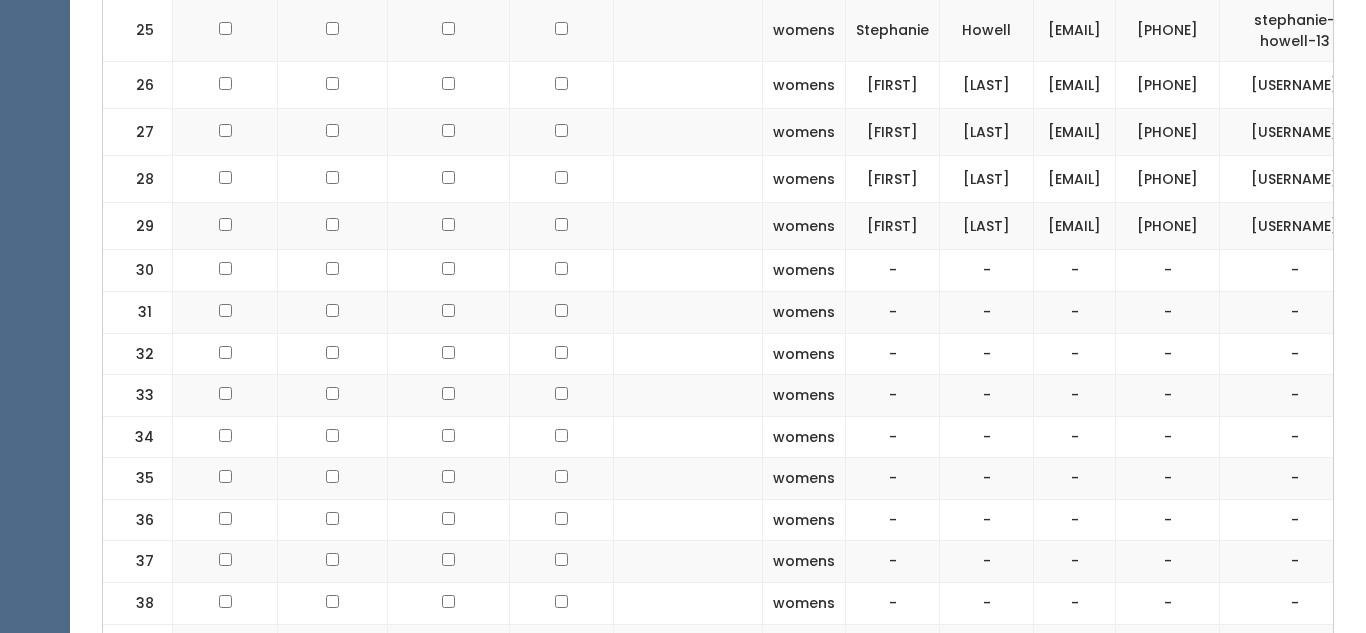 scroll, scrollTop: 1895, scrollLeft: 0, axis: vertical 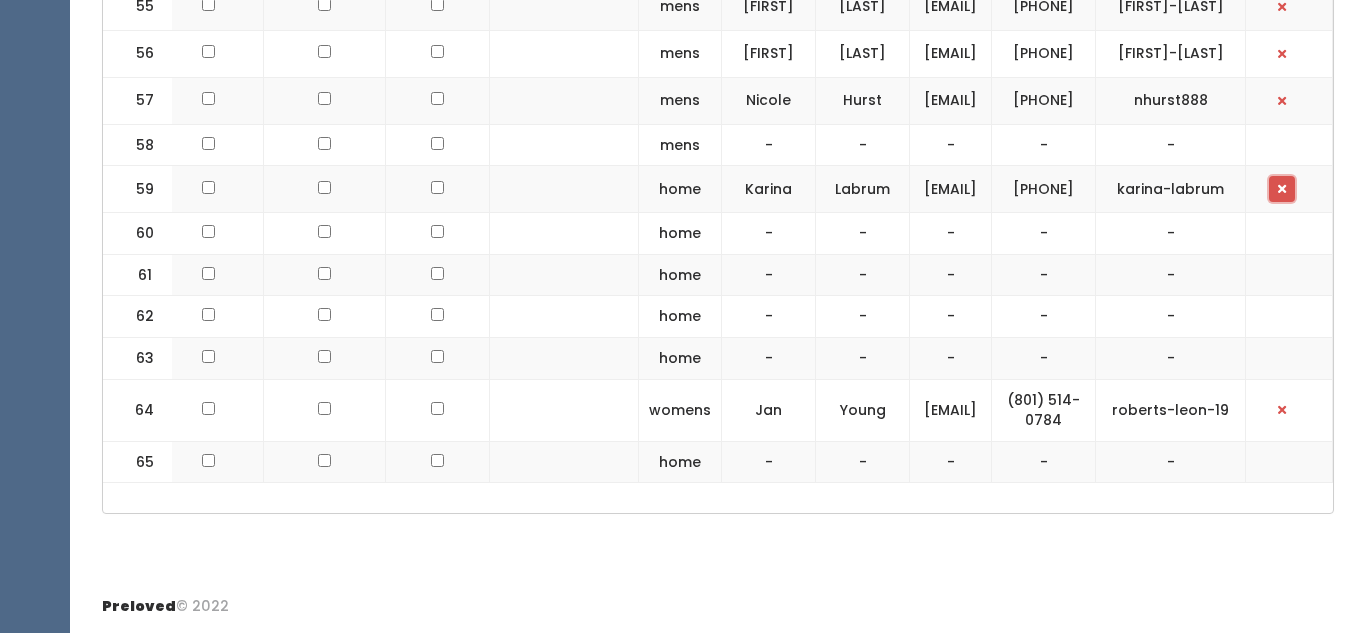 click at bounding box center (1282, 189) 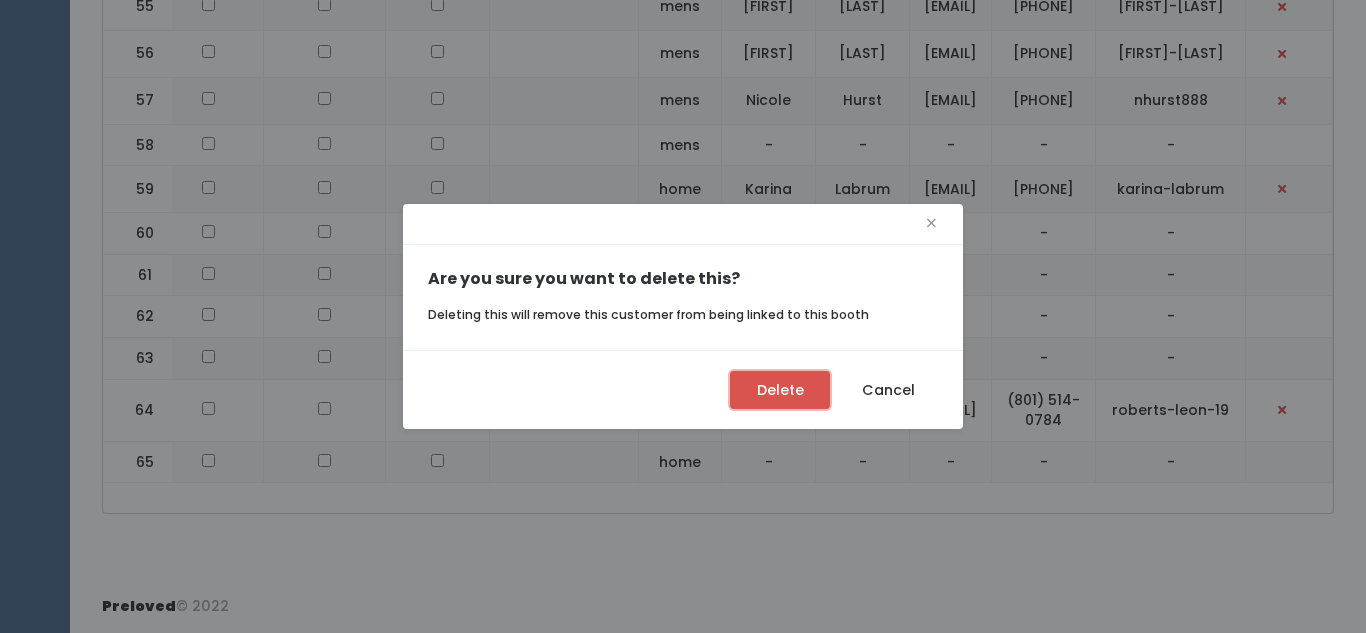 click on "Delete" at bounding box center [780, 390] 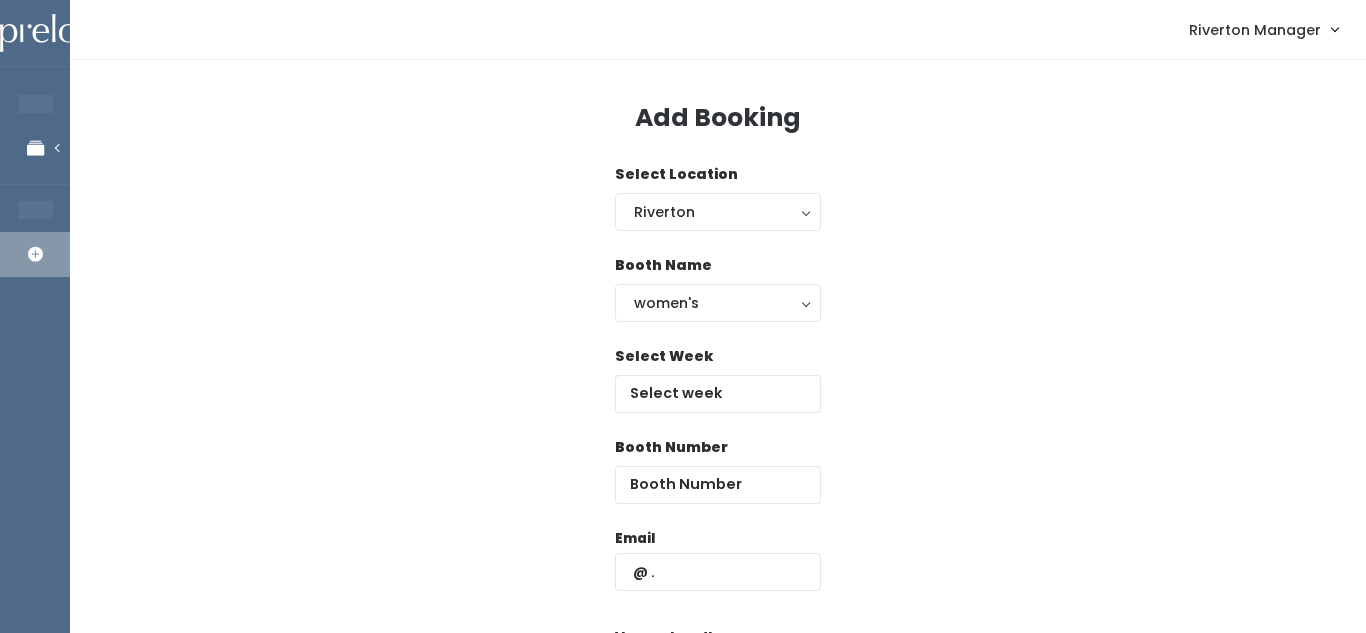 scroll, scrollTop: 0, scrollLeft: 0, axis: both 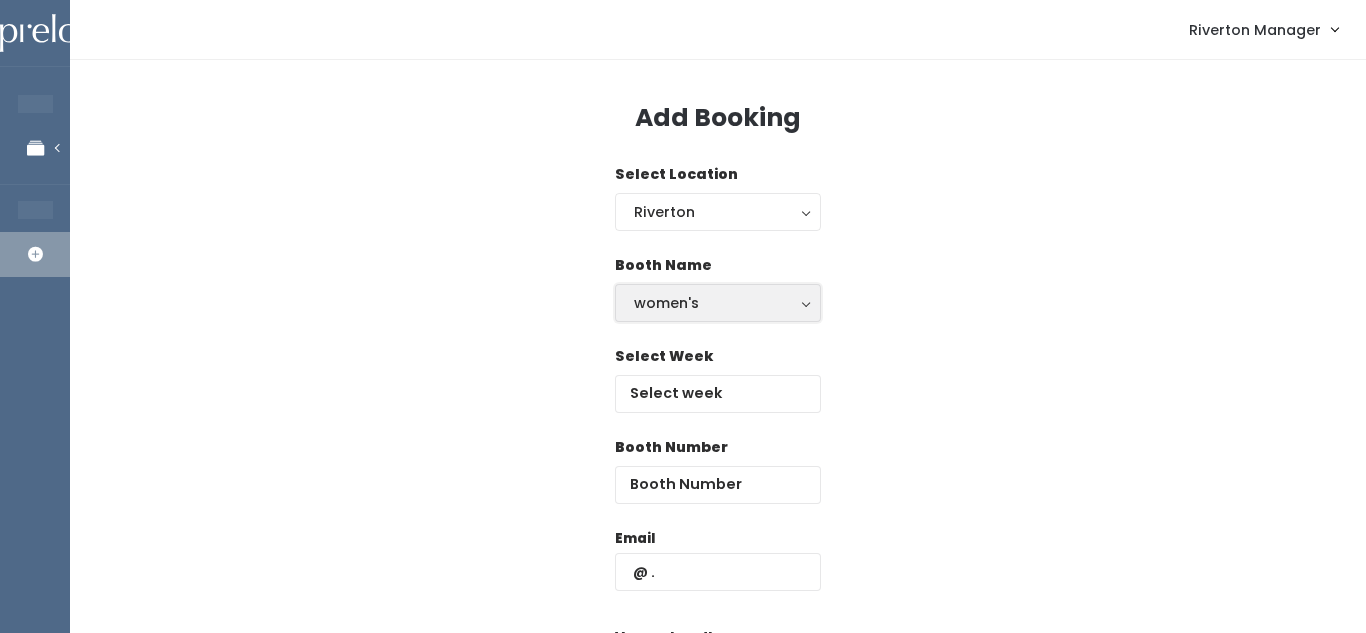 click on "women's" at bounding box center (718, 303) 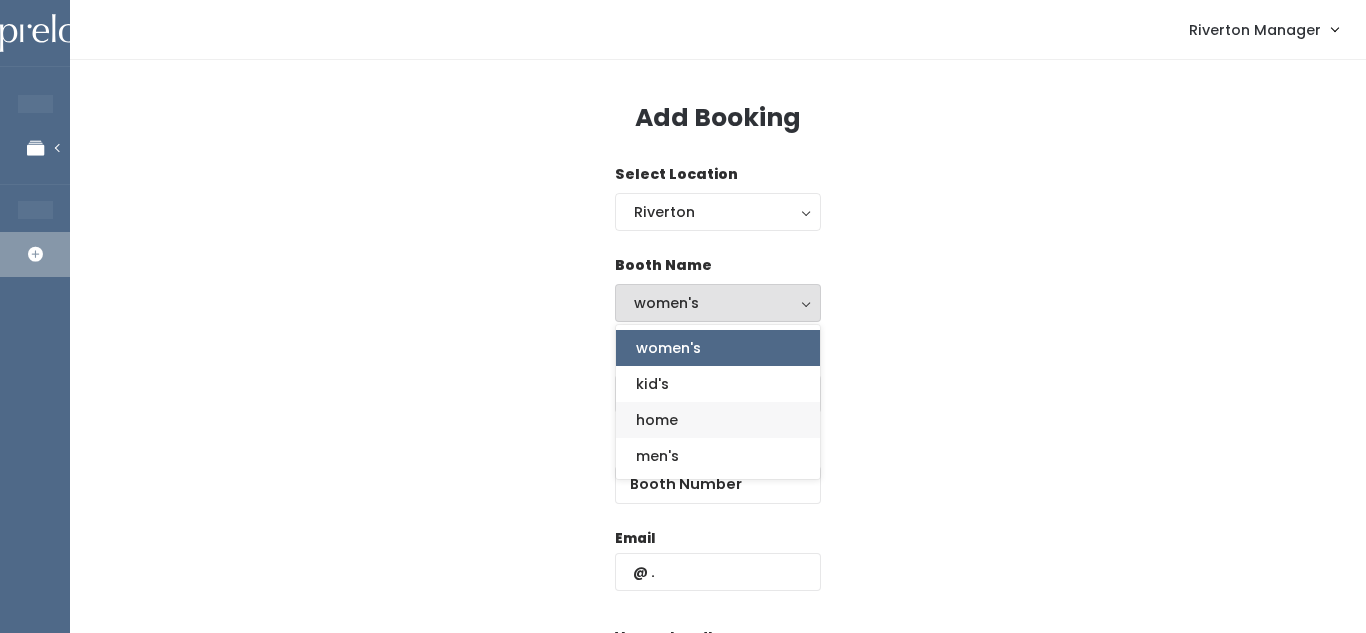 click on "home" at bounding box center [718, 420] 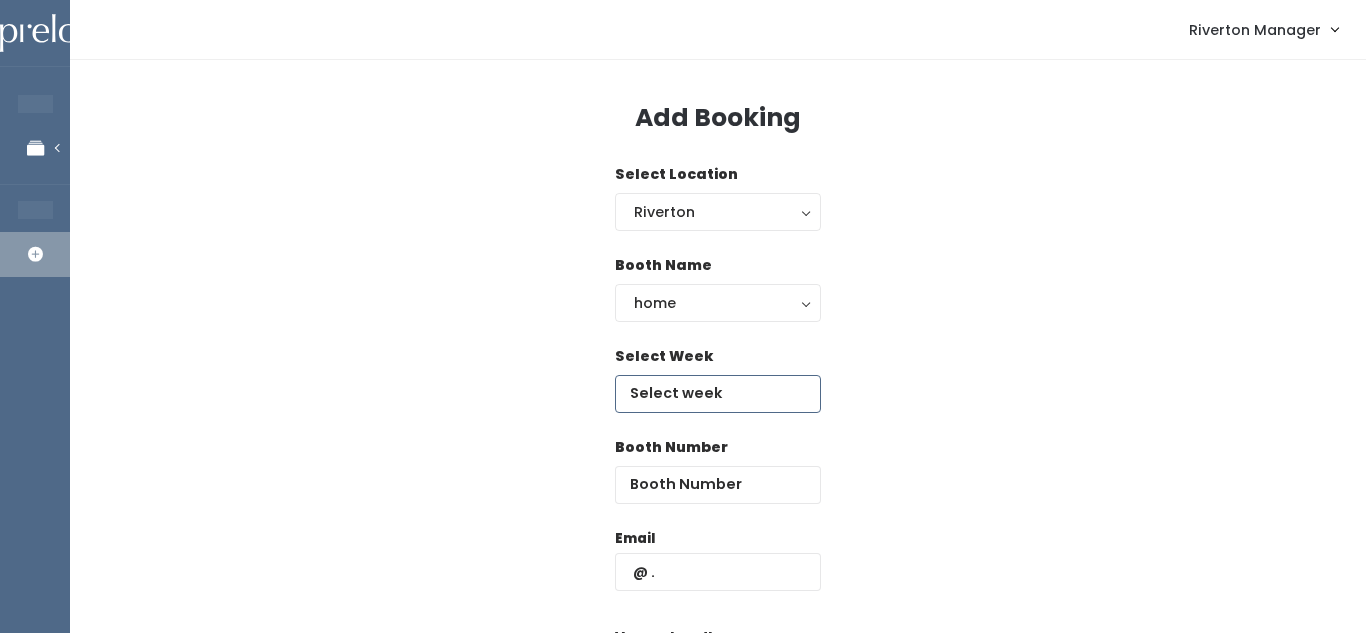 click at bounding box center [718, 394] 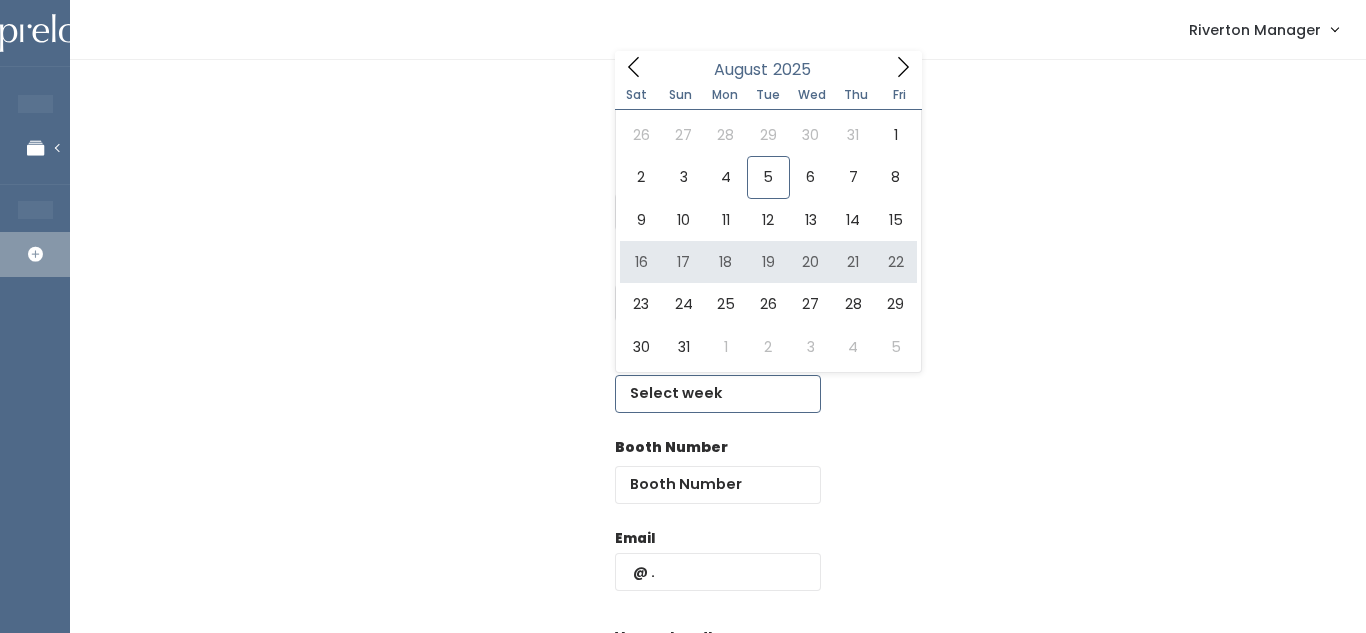 type on "August 16 to August 22" 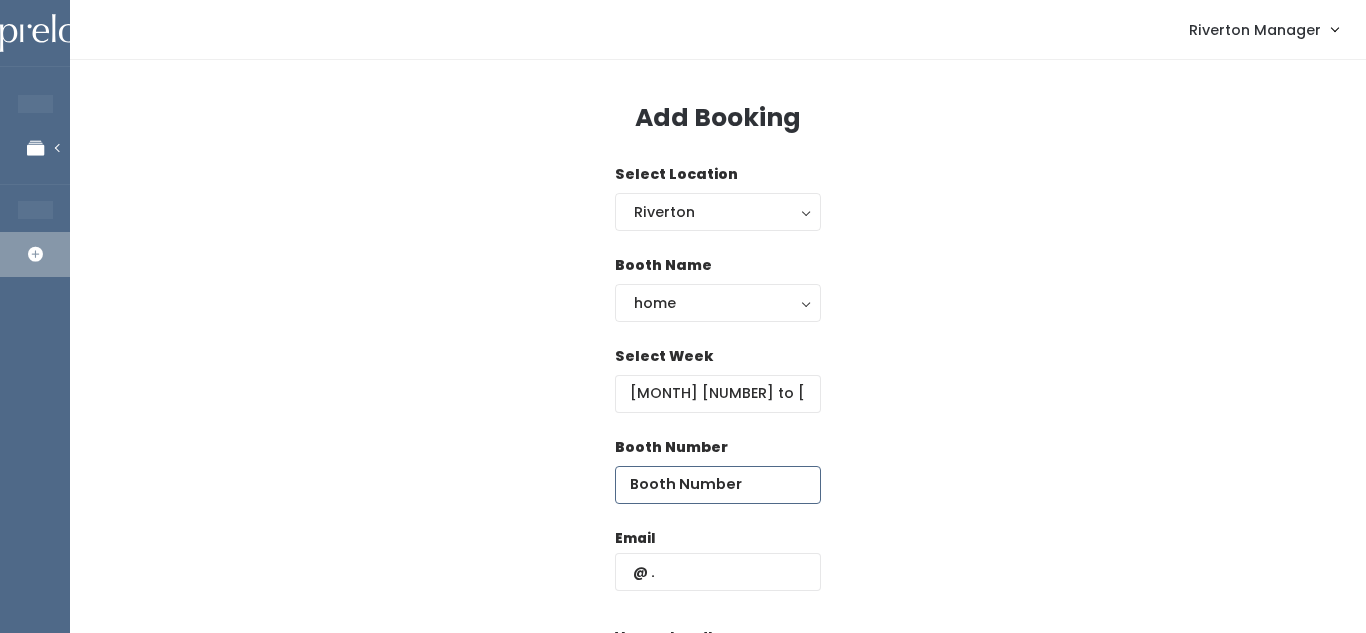 click at bounding box center [718, 485] 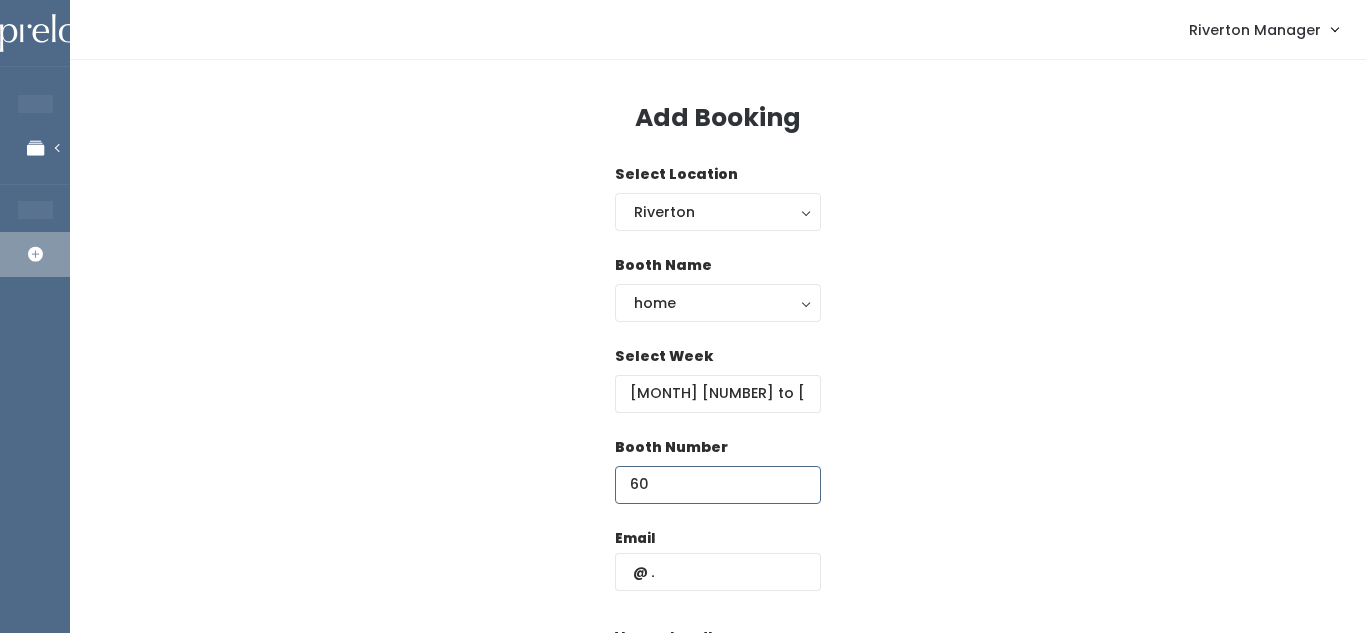 type on "60" 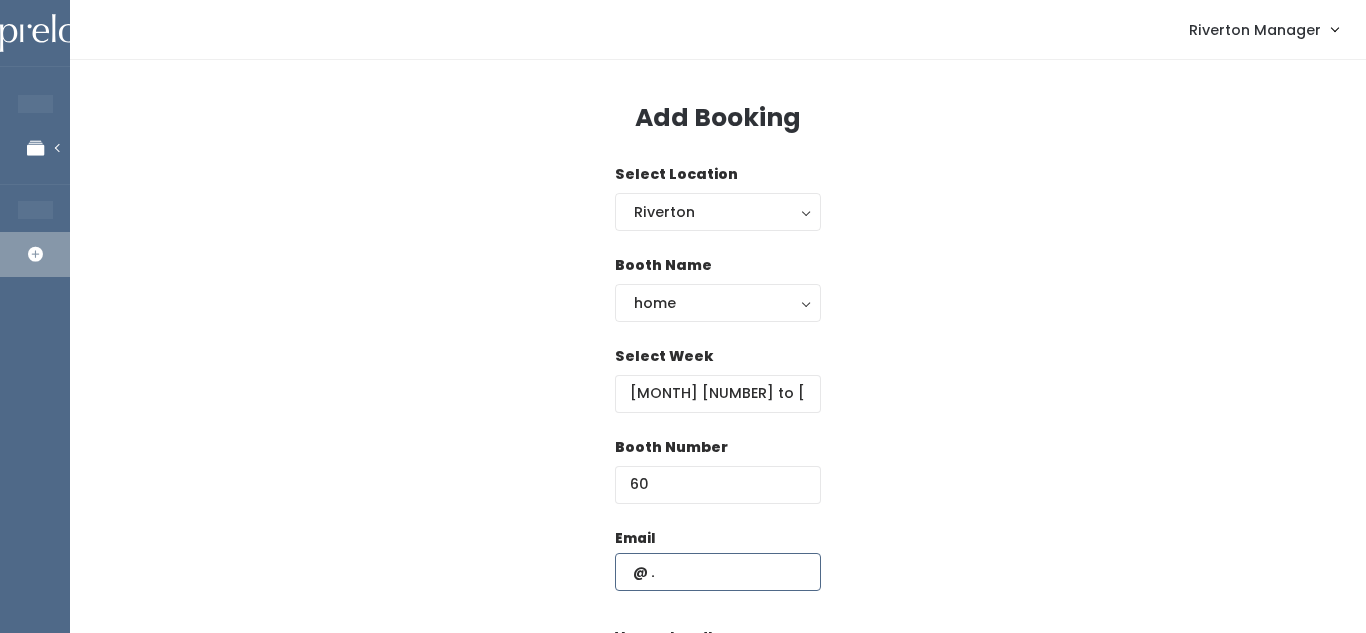 click at bounding box center (718, 572) 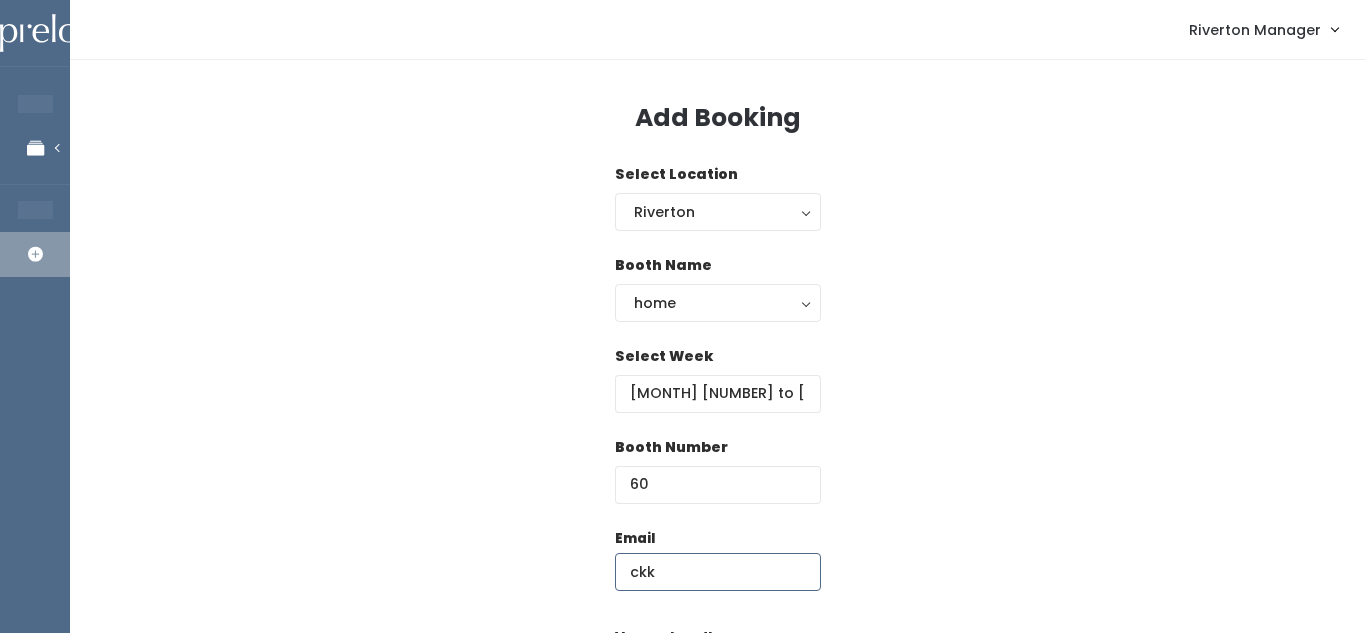type on "[USERNAME]@example.com" 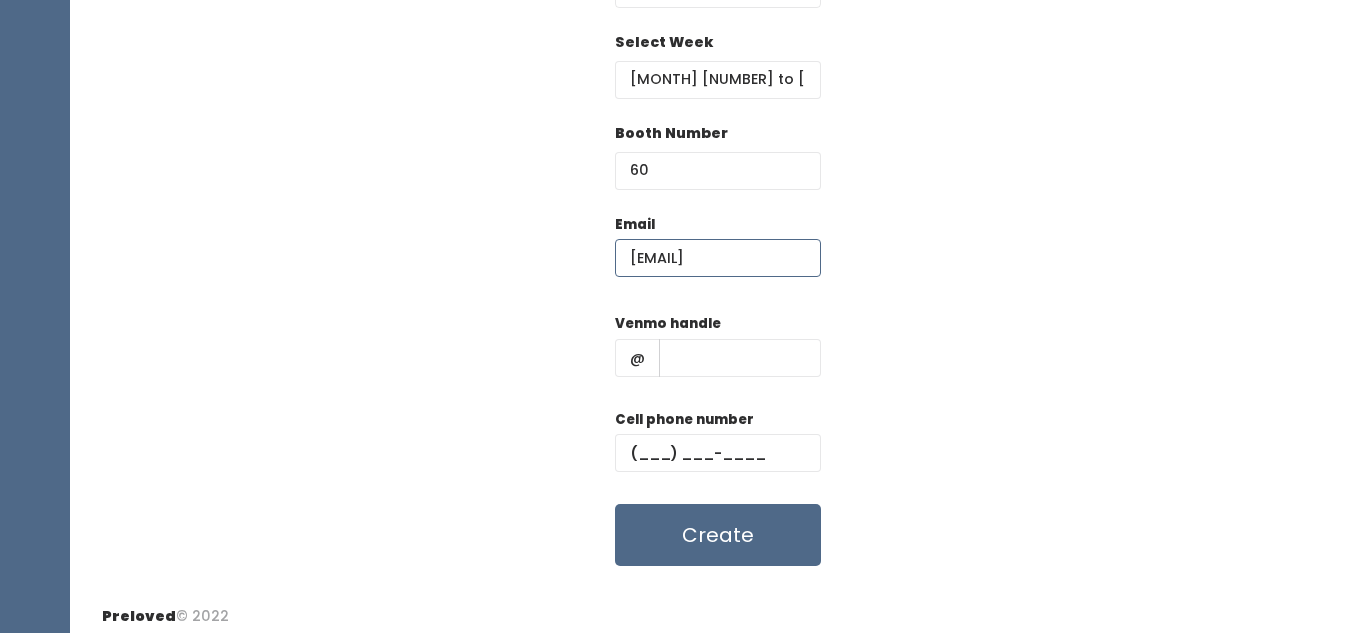 scroll, scrollTop: 324, scrollLeft: 0, axis: vertical 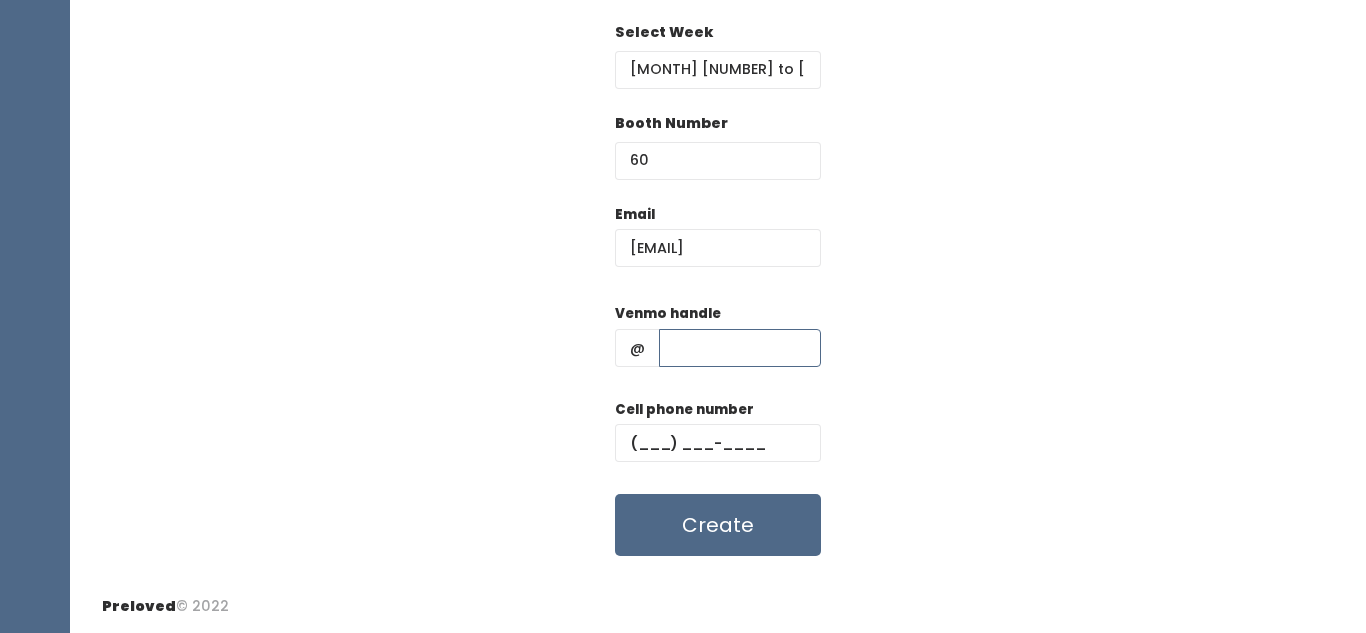 click at bounding box center [740, 348] 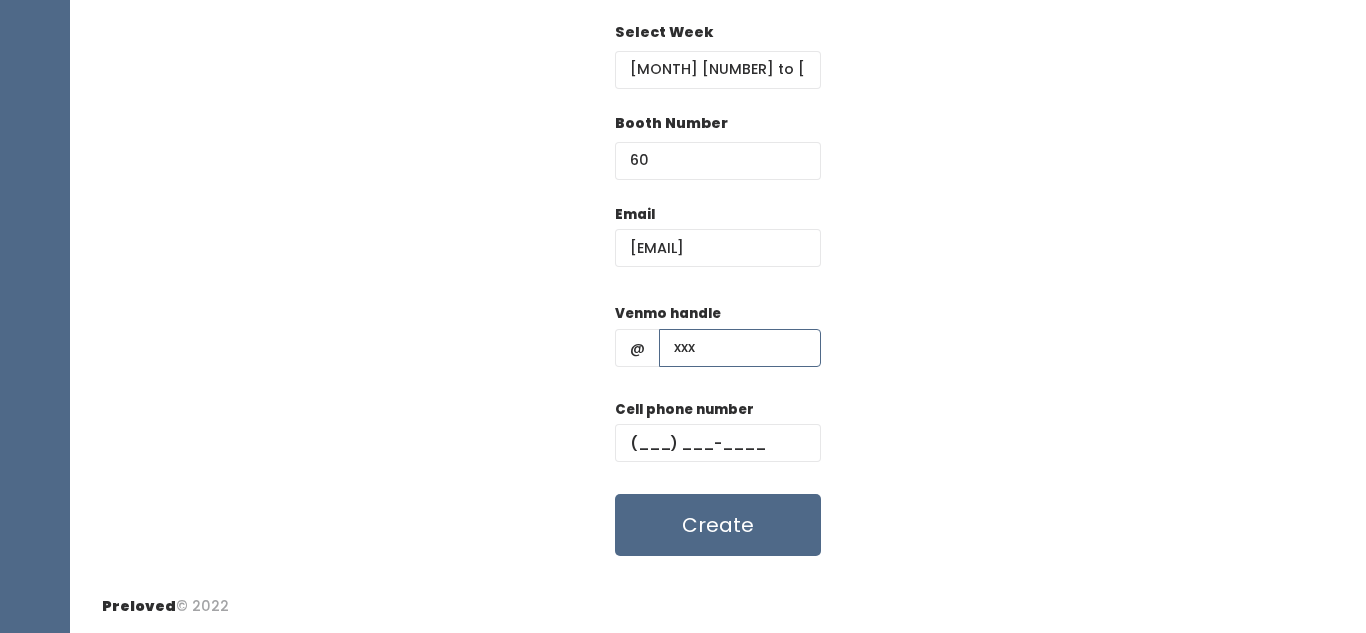 type on "xxx" 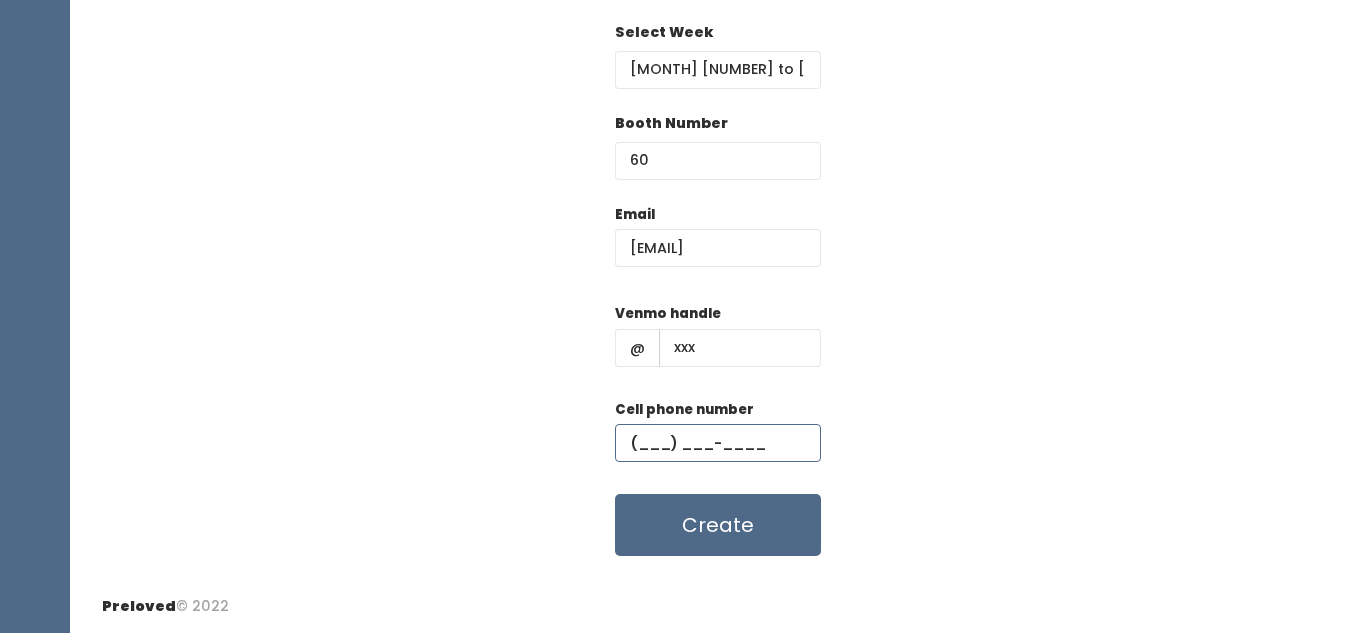 click at bounding box center [718, 443] 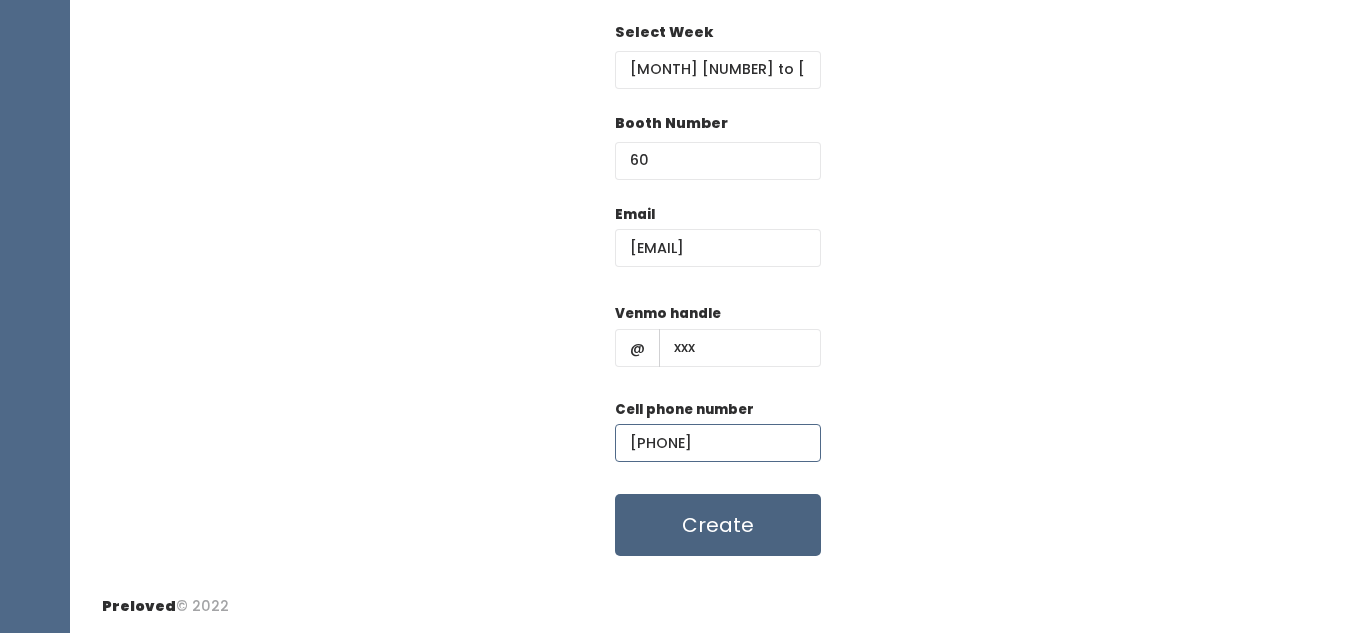 type on "(996) 967-6797" 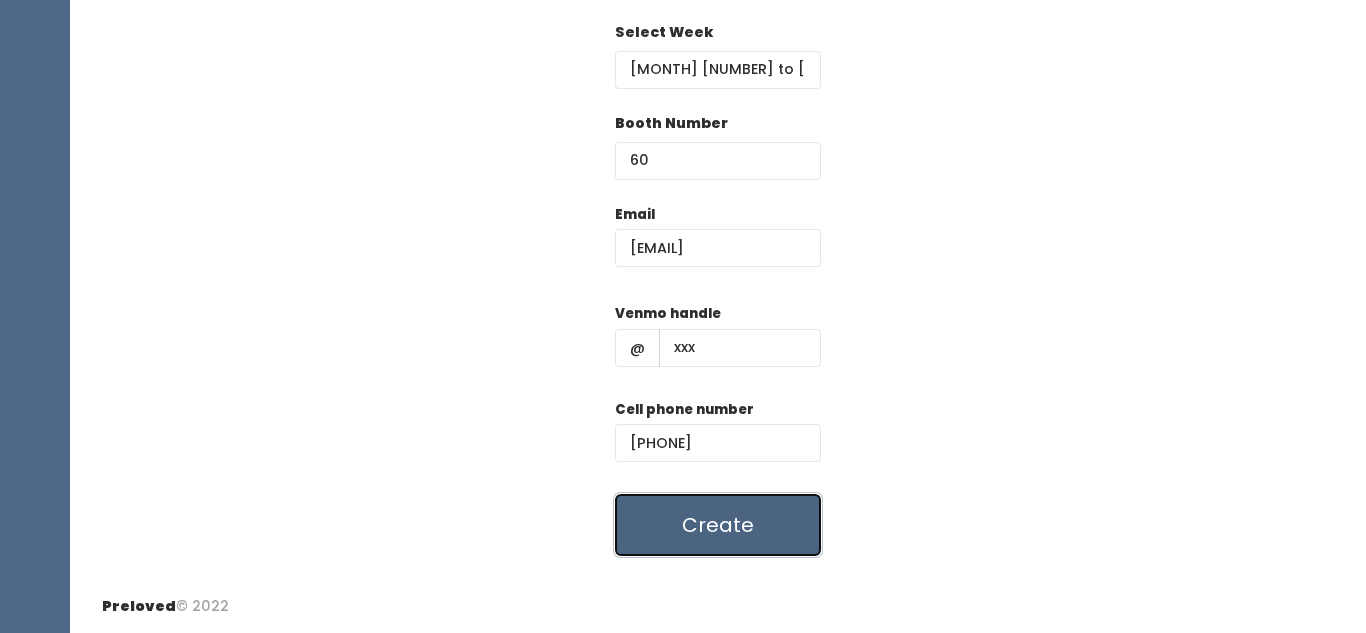click on "Create" at bounding box center [718, 525] 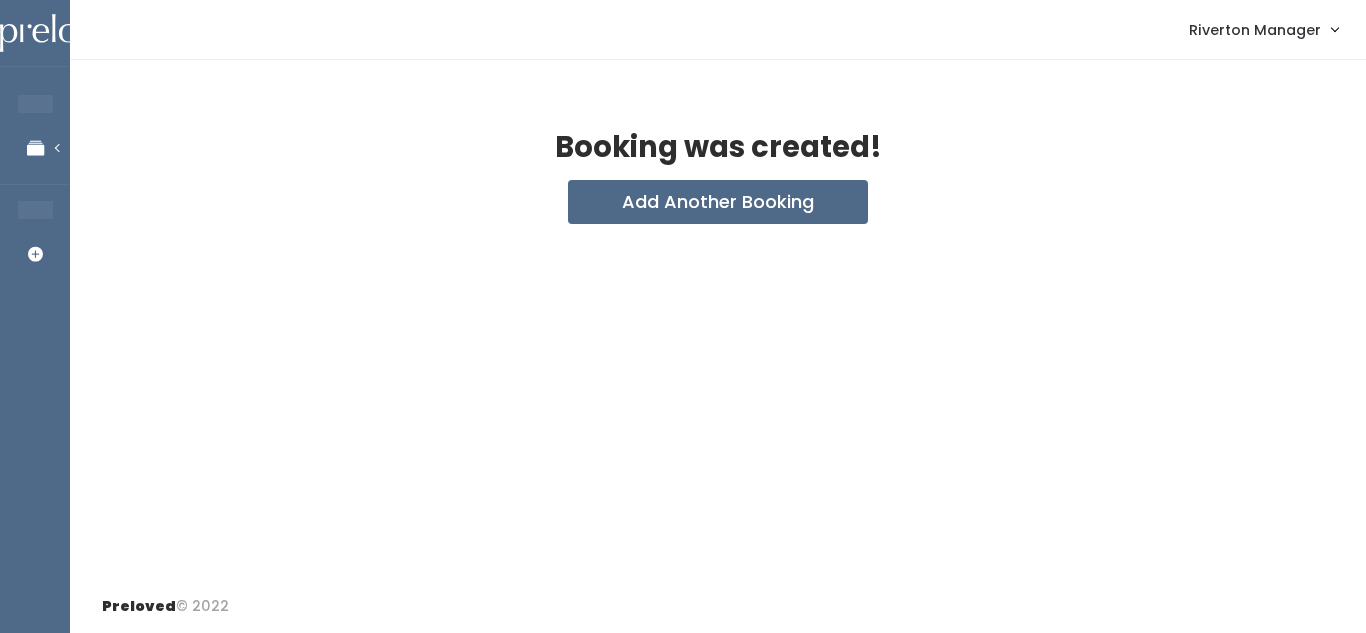 scroll, scrollTop: 0, scrollLeft: 0, axis: both 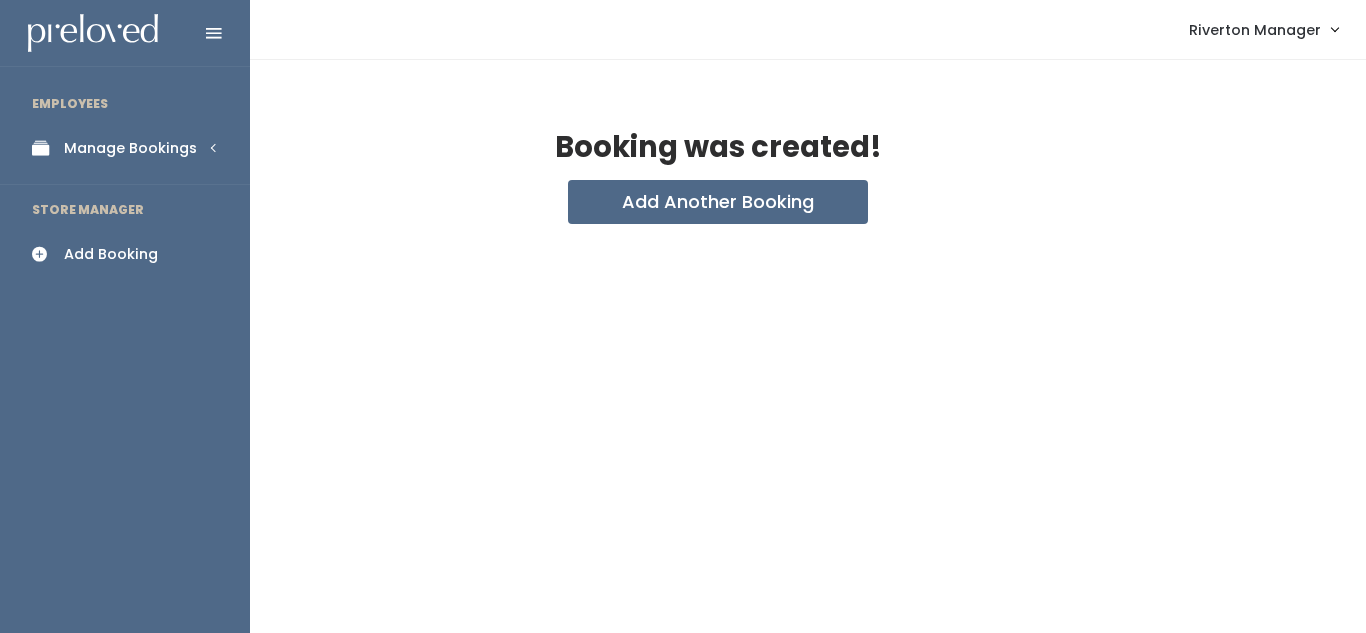 click on "Manage Bookings" at bounding box center (130, 148) 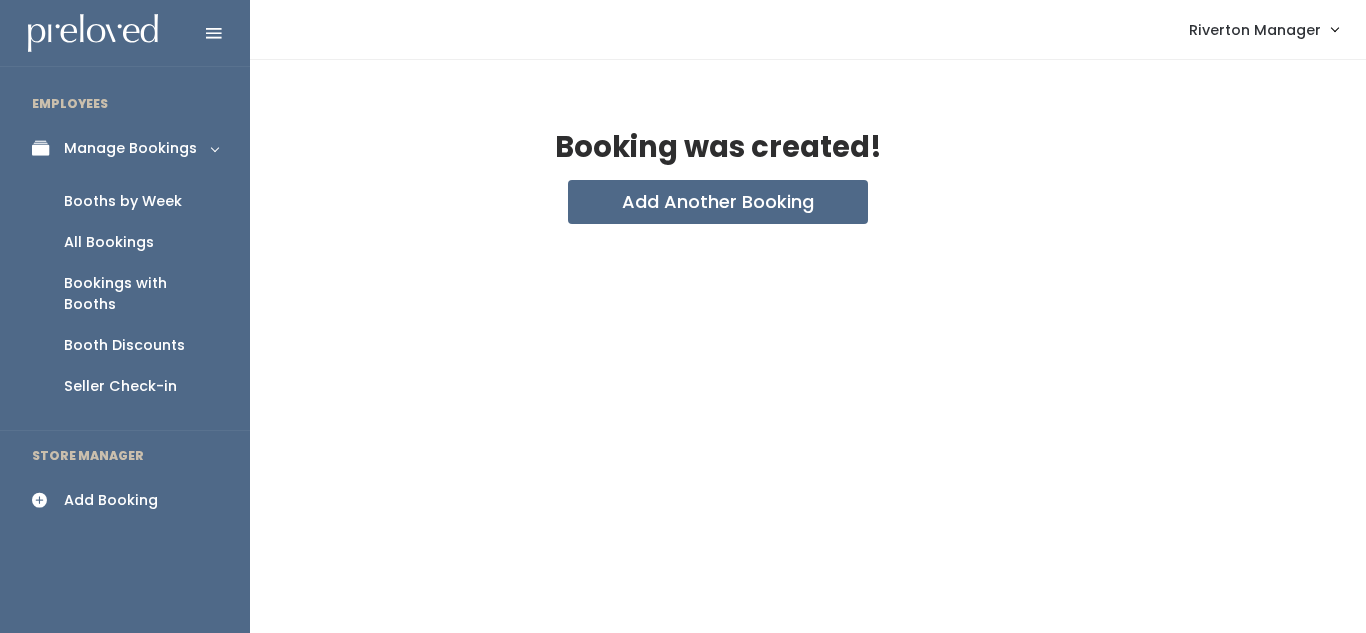 click on "Booths by Week" at bounding box center (123, 201) 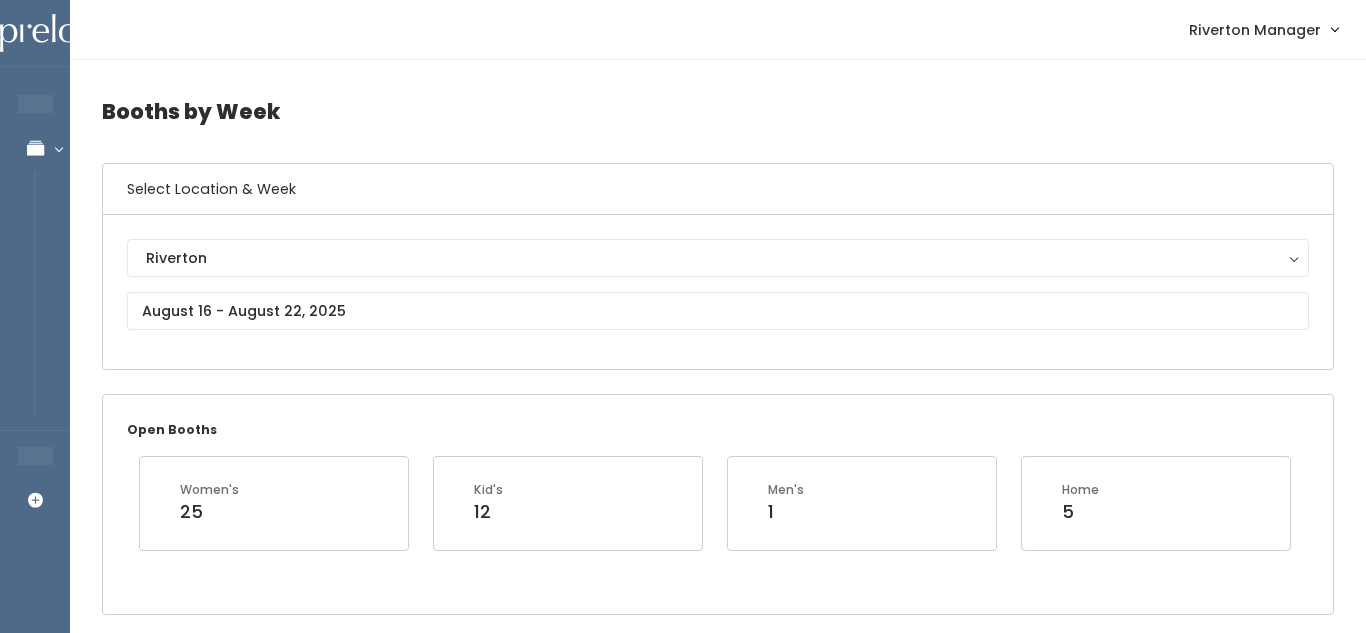 scroll, scrollTop: 3248, scrollLeft: 0, axis: vertical 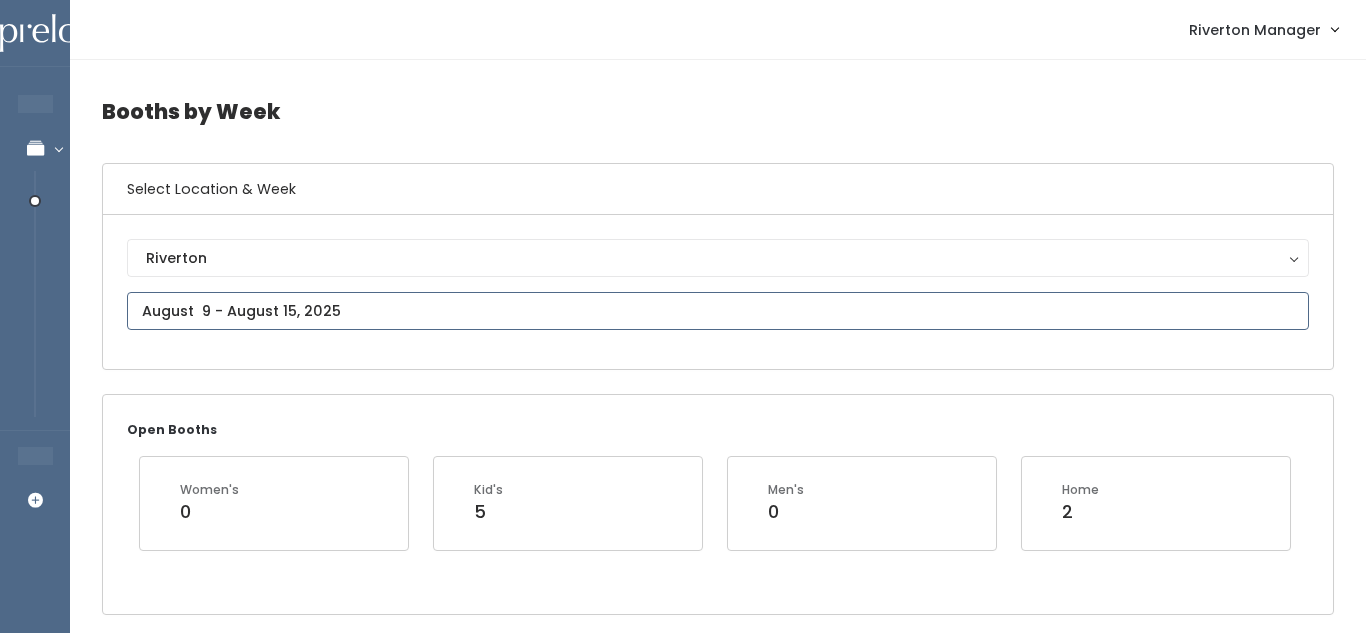 click at bounding box center (718, 311) 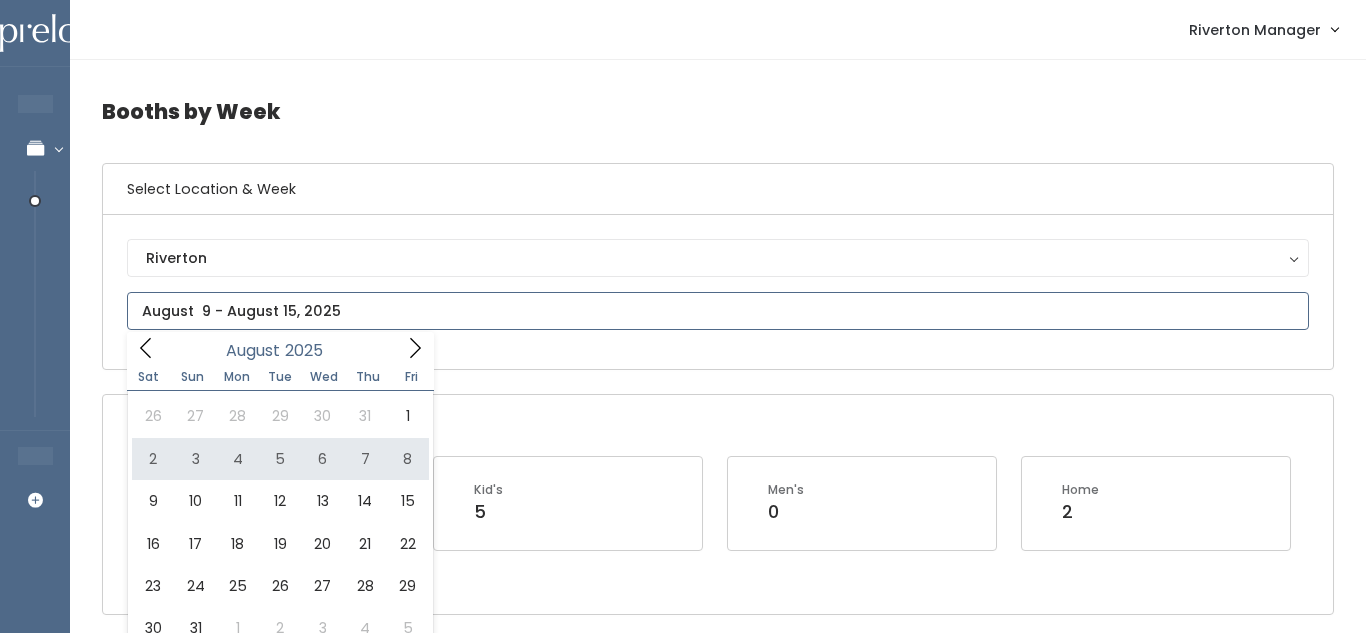 type on "August 2 to August 8" 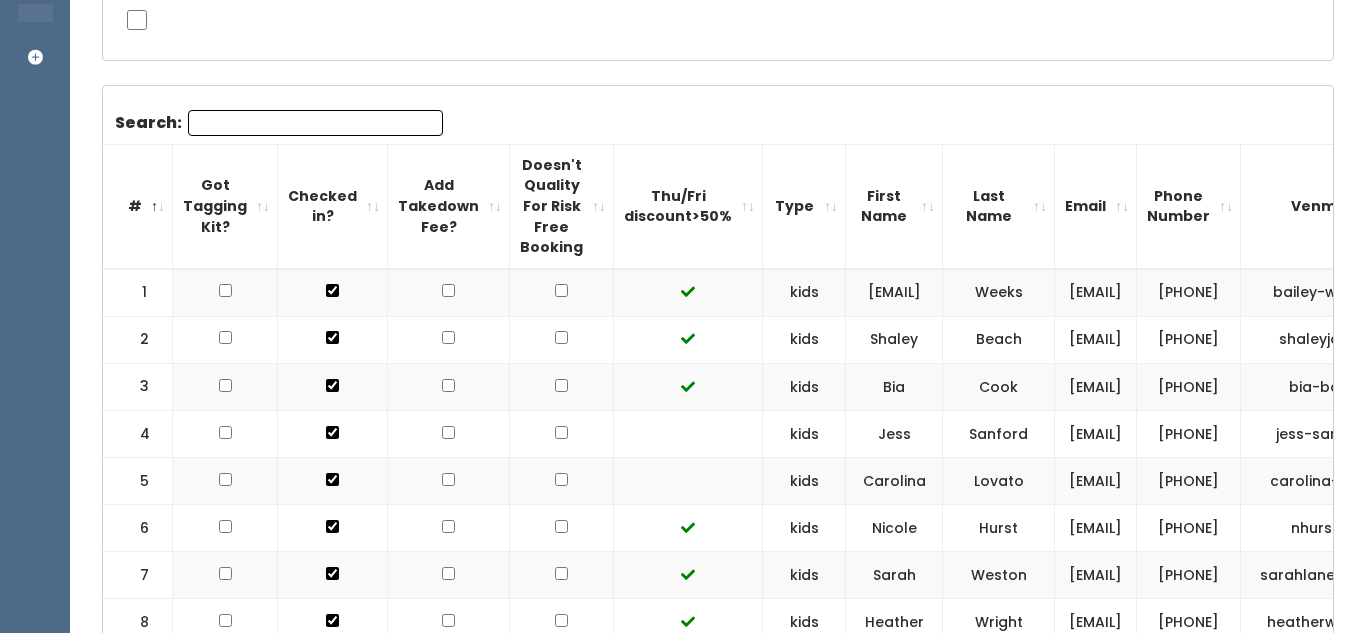 scroll, scrollTop: 447, scrollLeft: 0, axis: vertical 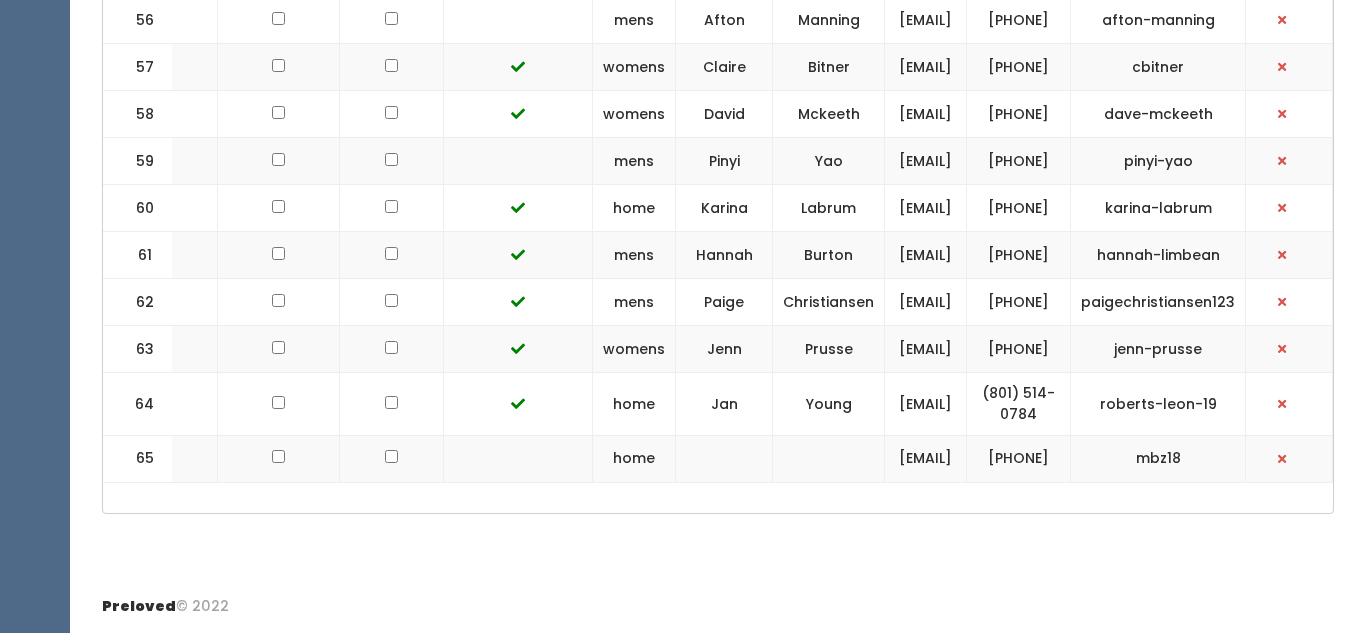 click at bounding box center [518, 161] 